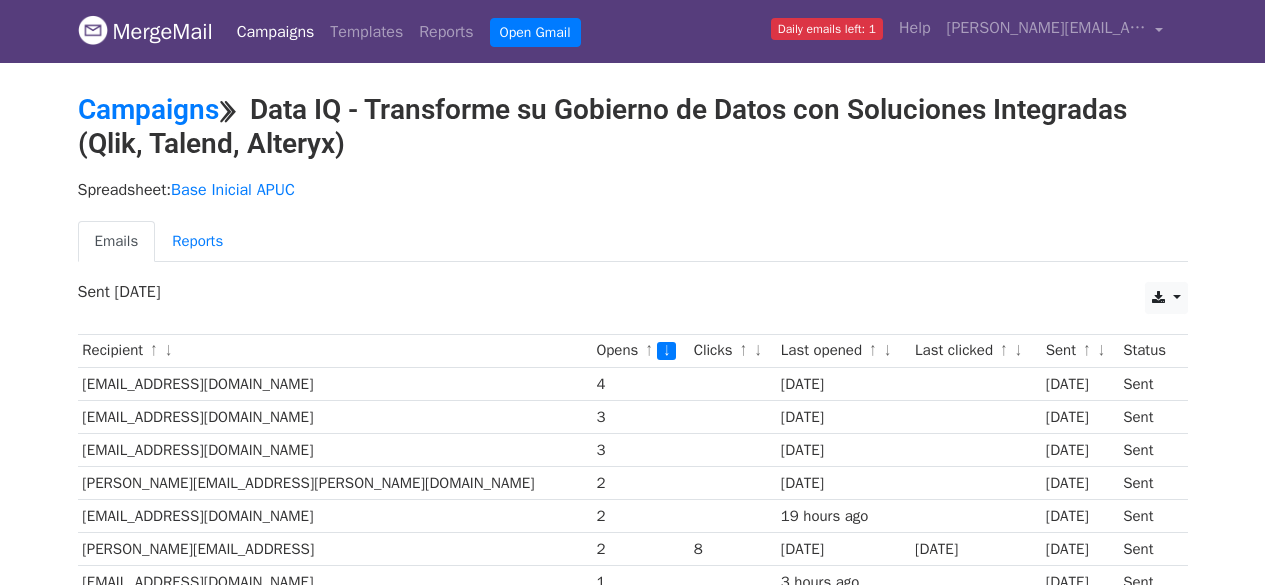scroll, scrollTop: 200, scrollLeft: 0, axis: vertical 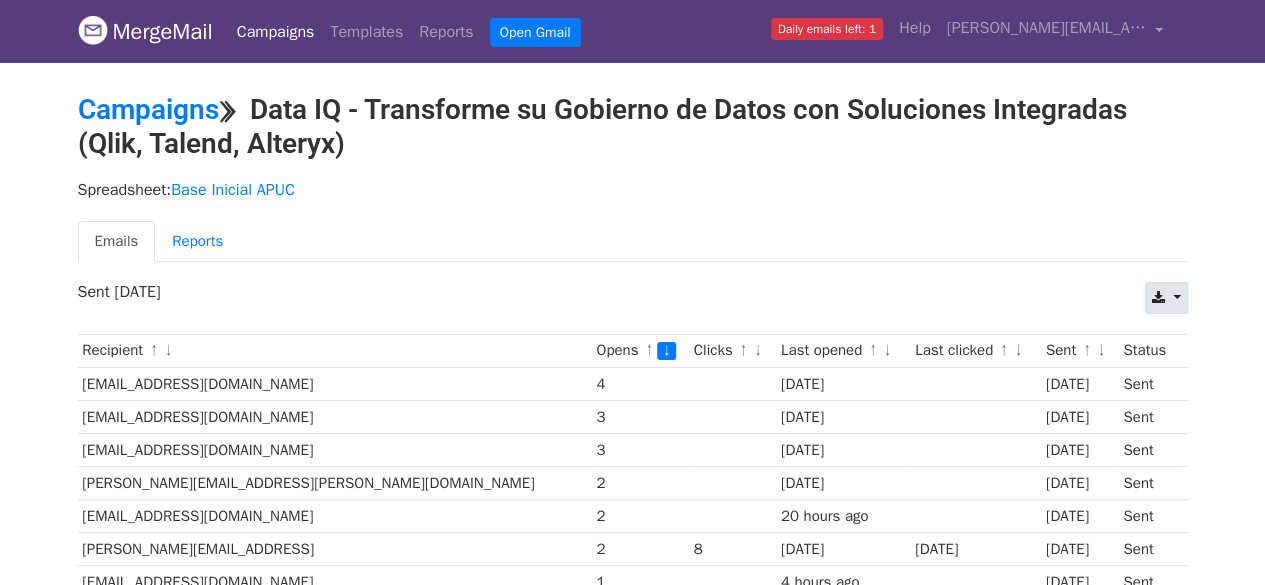 click at bounding box center (1166, 298) 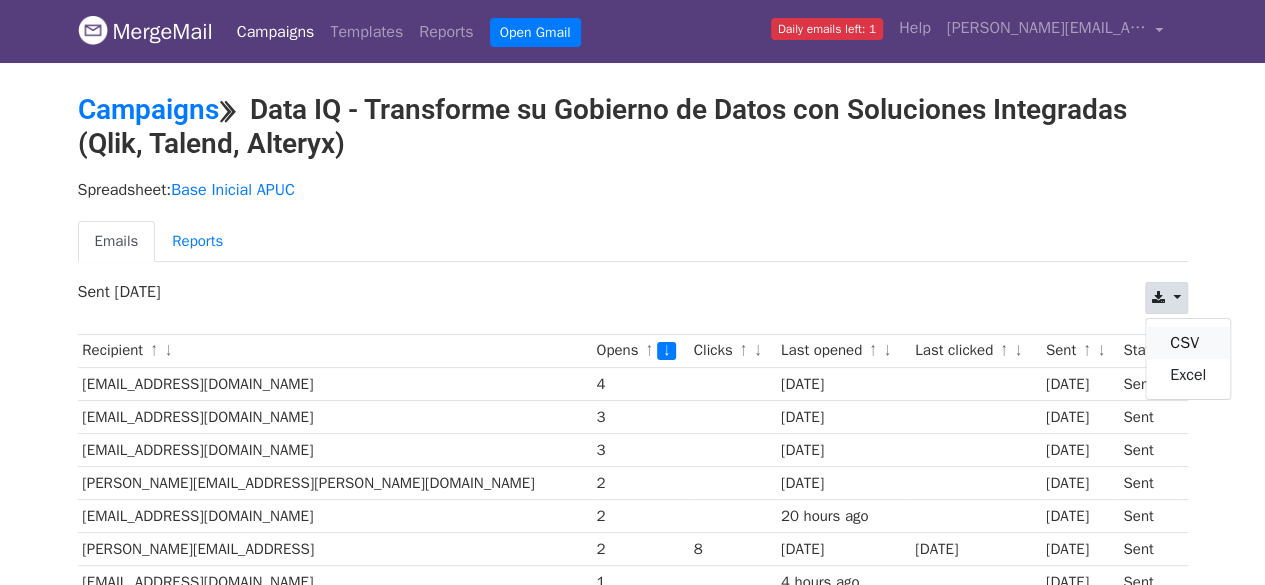 click on "CSV" at bounding box center [1188, 343] 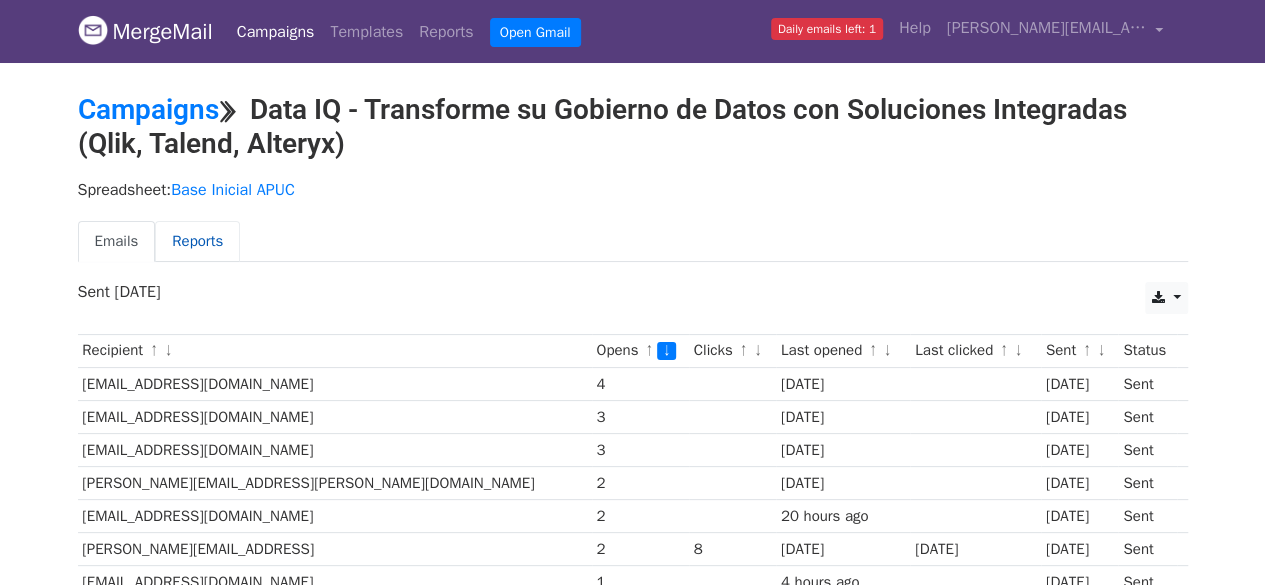click on "Reports" at bounding box center (197, 241) 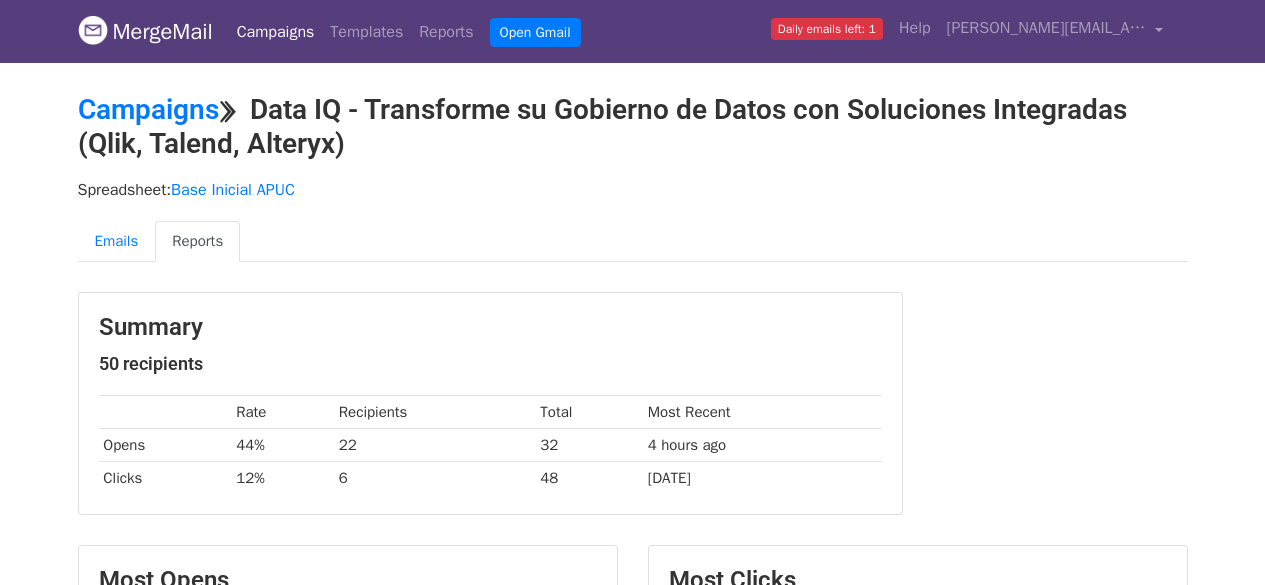 scroll, scrollTop: 0, scrollLeft: 0, axis: both 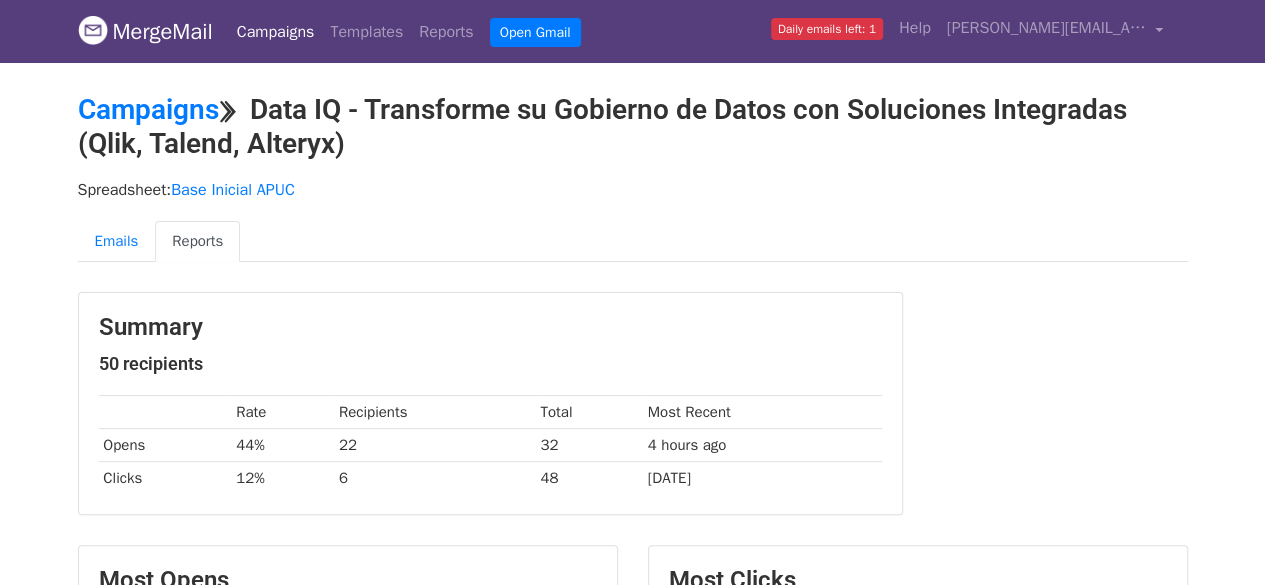 click on "Campaigns" at bounding box center (276, 32) 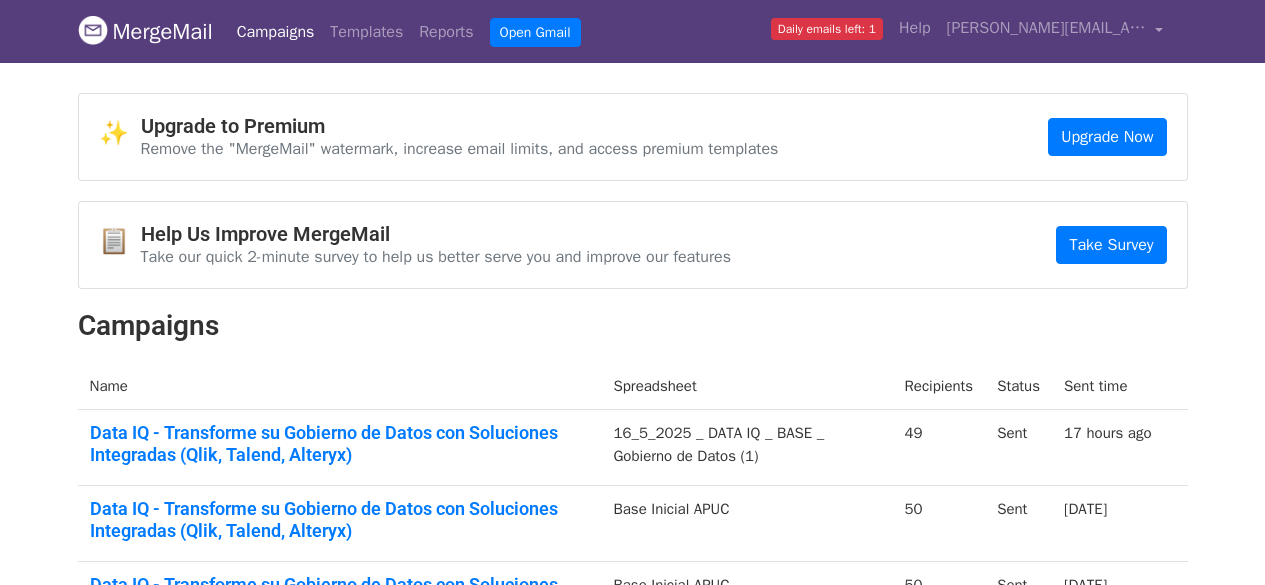 scroll, scrollTop: 0, scrollLeft: 0, axis: both 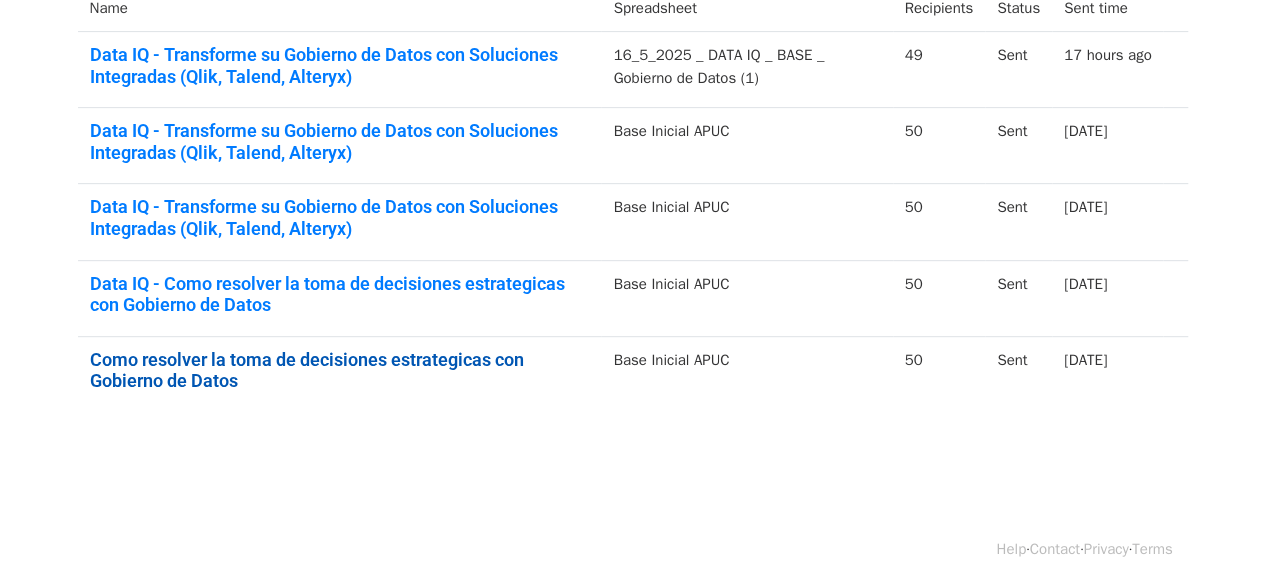 click on "Como resolver la toma de decisiones estrategicas con Gobierno de Datos" at bounding box center [340, 370] 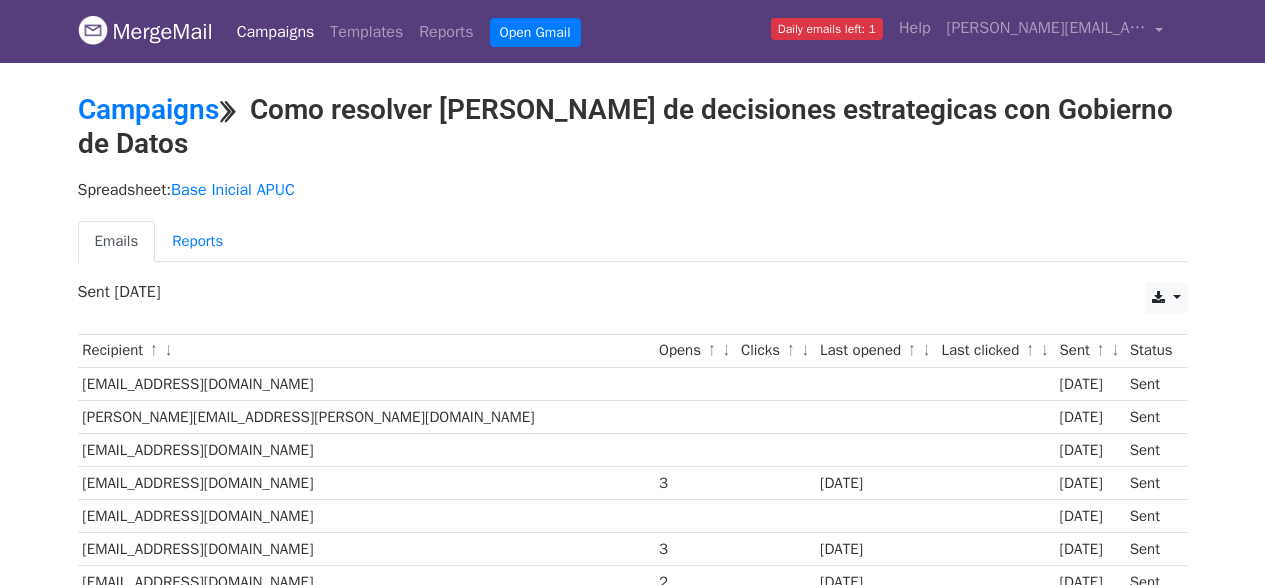 scroll, scrollTop: 0, scrollLeft: 0, axis: both 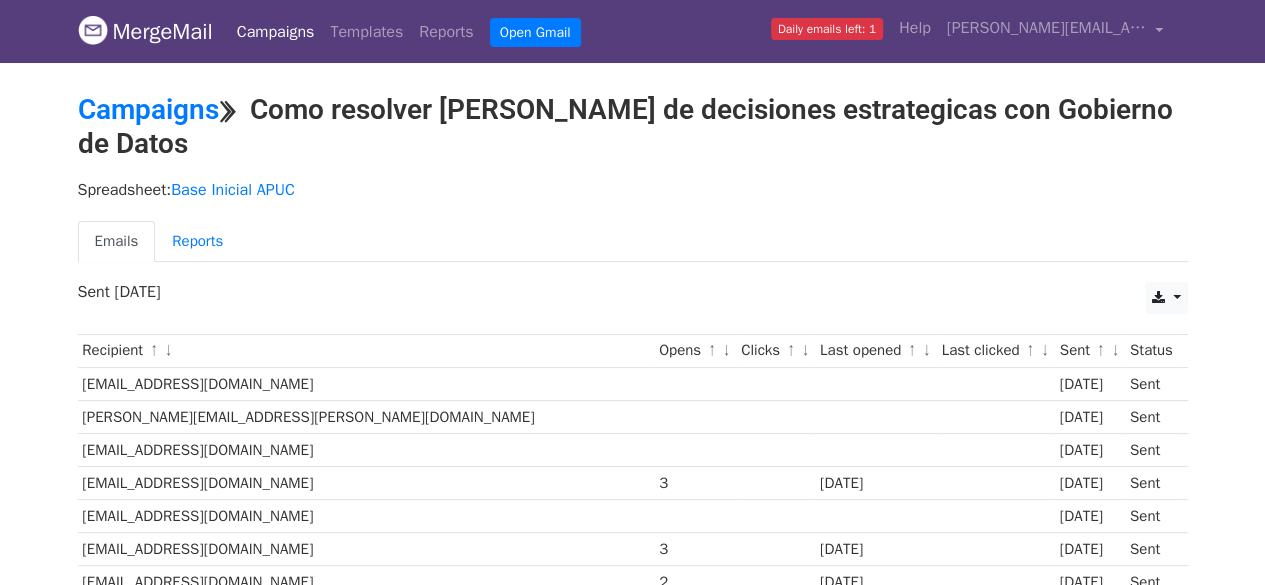 click on "Opens
↑
↓" at bounding box center [695, 350] 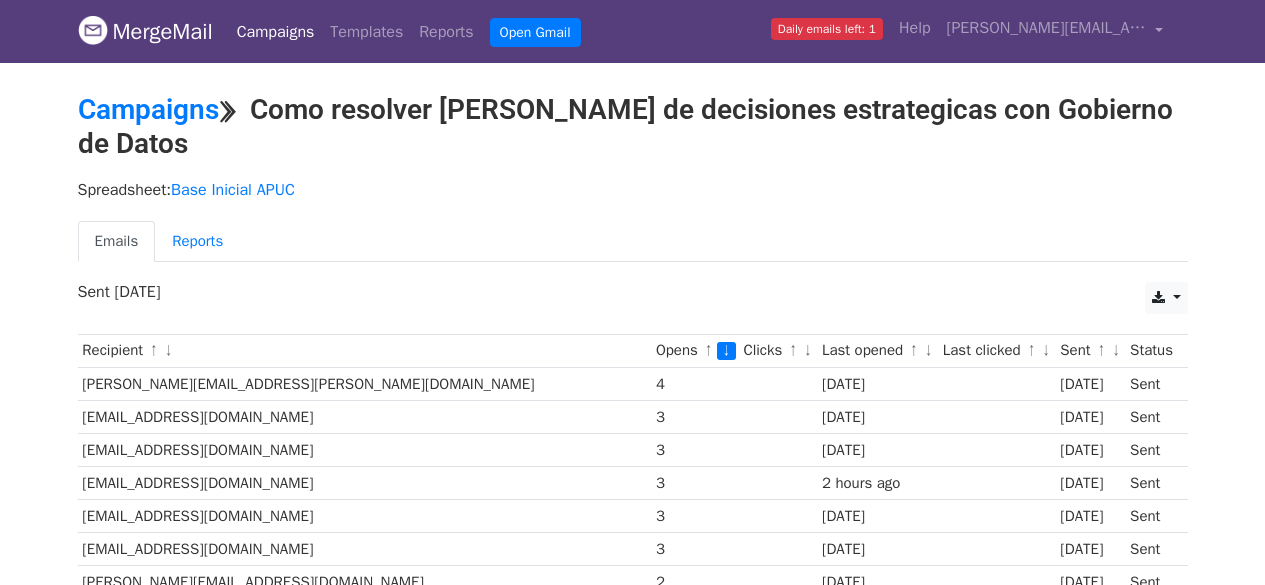 scroll, scrollTop: 0, scrollLeft: 0, axis: both 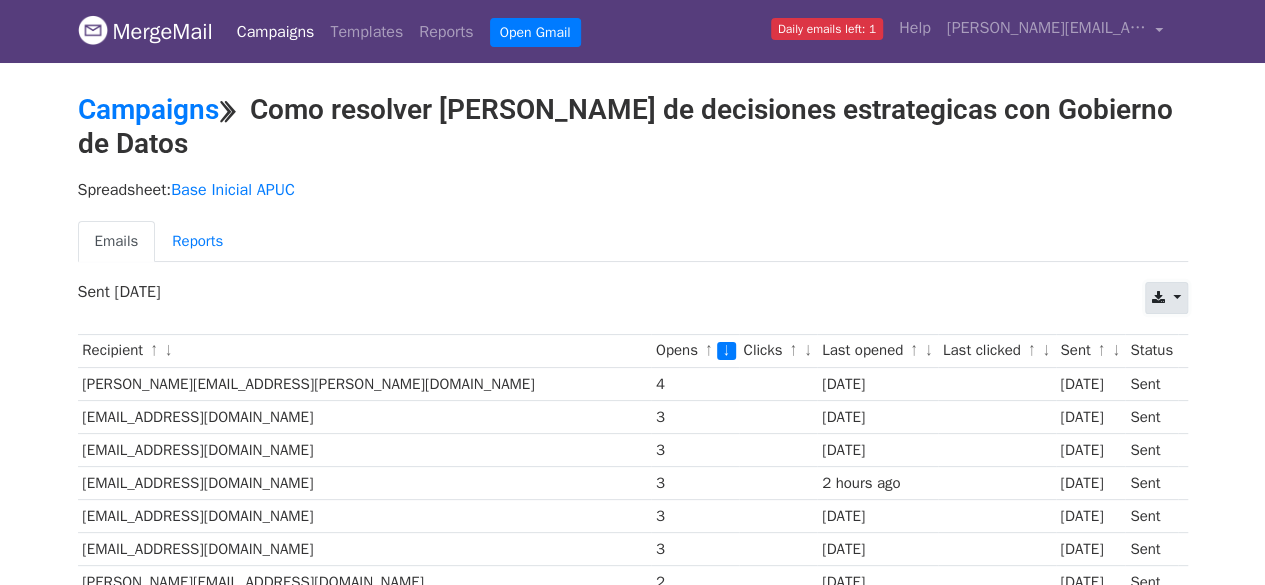 click at bounding box center (1166, 298) 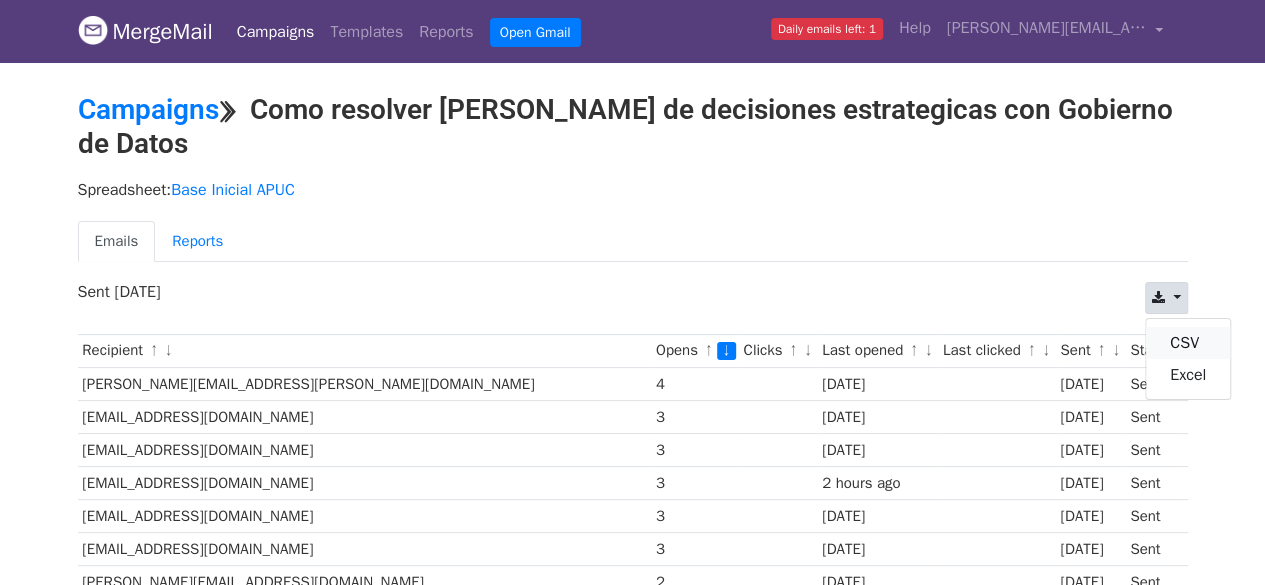 click on "CSV" at bounding box center [1188, 343] 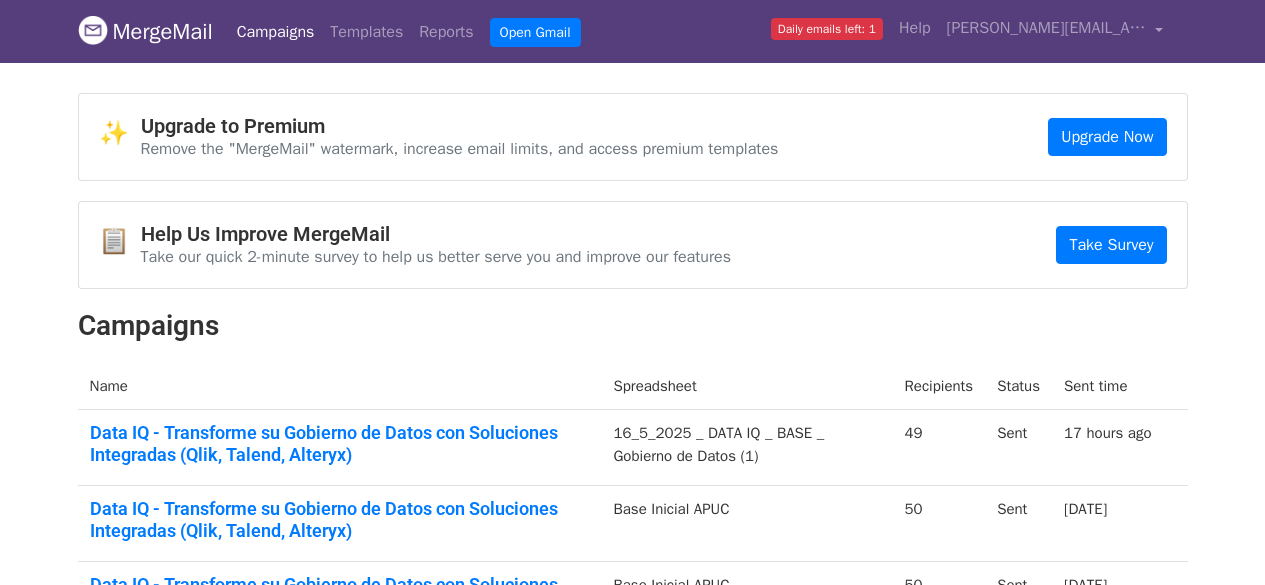 scroll, scrollTop: 0, scrollLeft: 0, axis: both 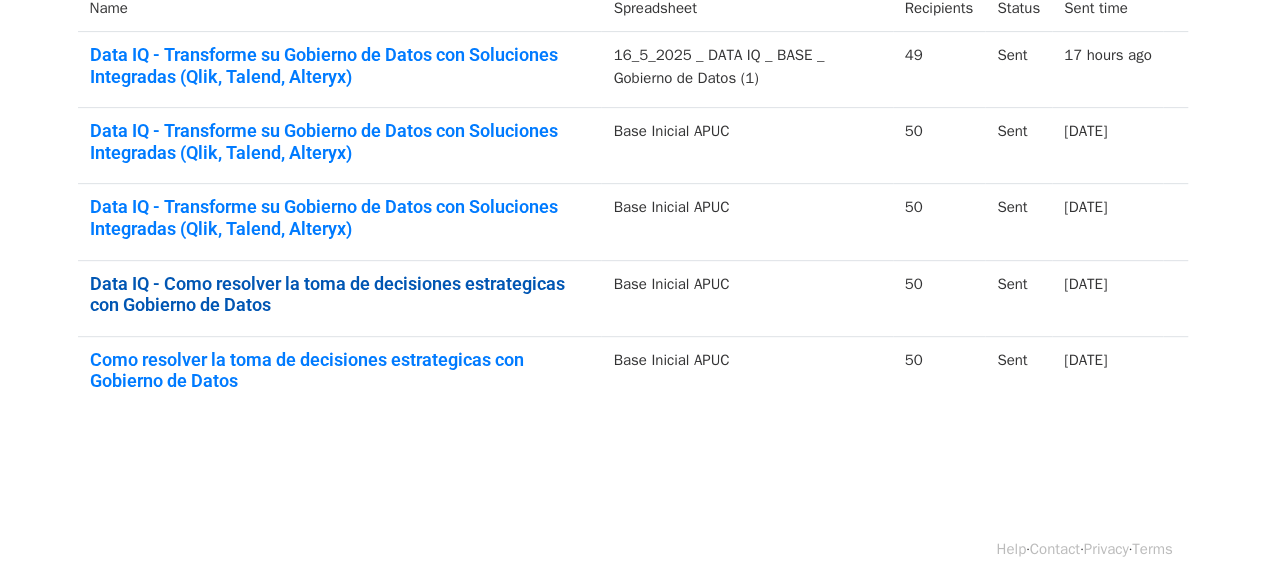 click on "Data IQ - Como resolver la toma de decisiones estrategicas con Gobierno de Datos" at bounding box center (340, 294) 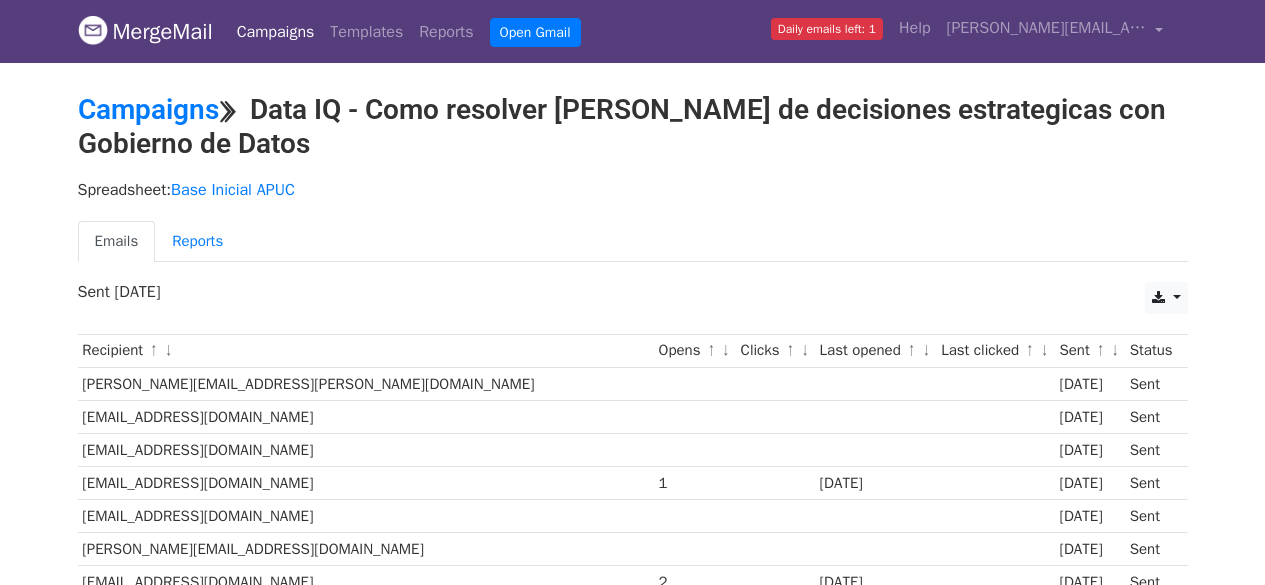 scroll, scrollTop: 0, scrollLeft: 0, axis: both 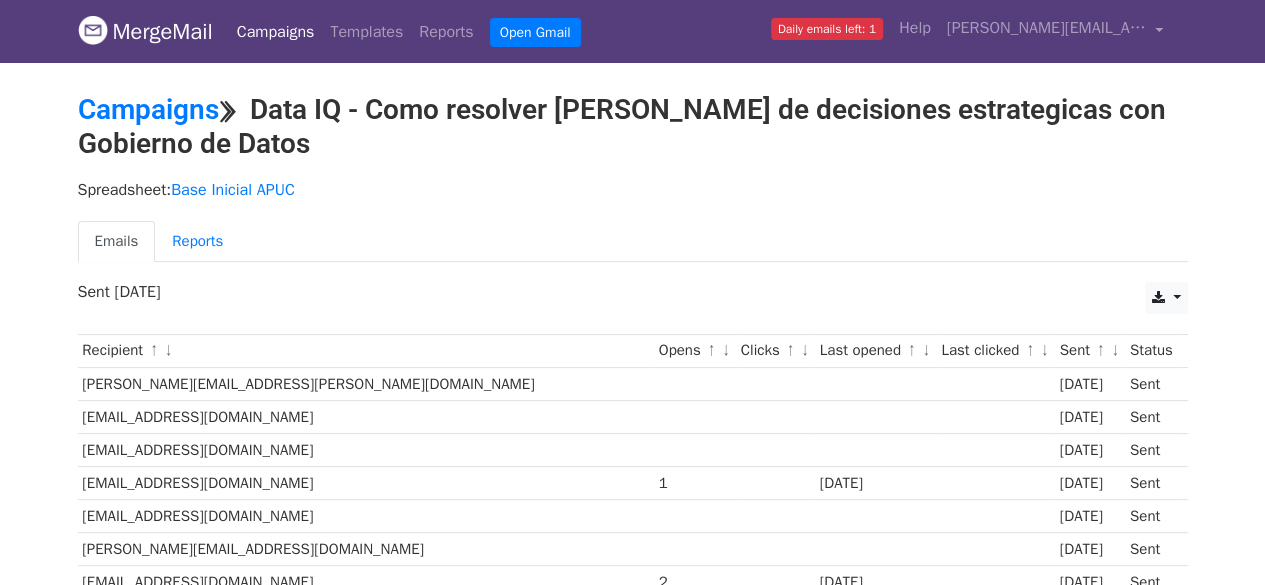 click on "↓" at bounding box center [726, 351] 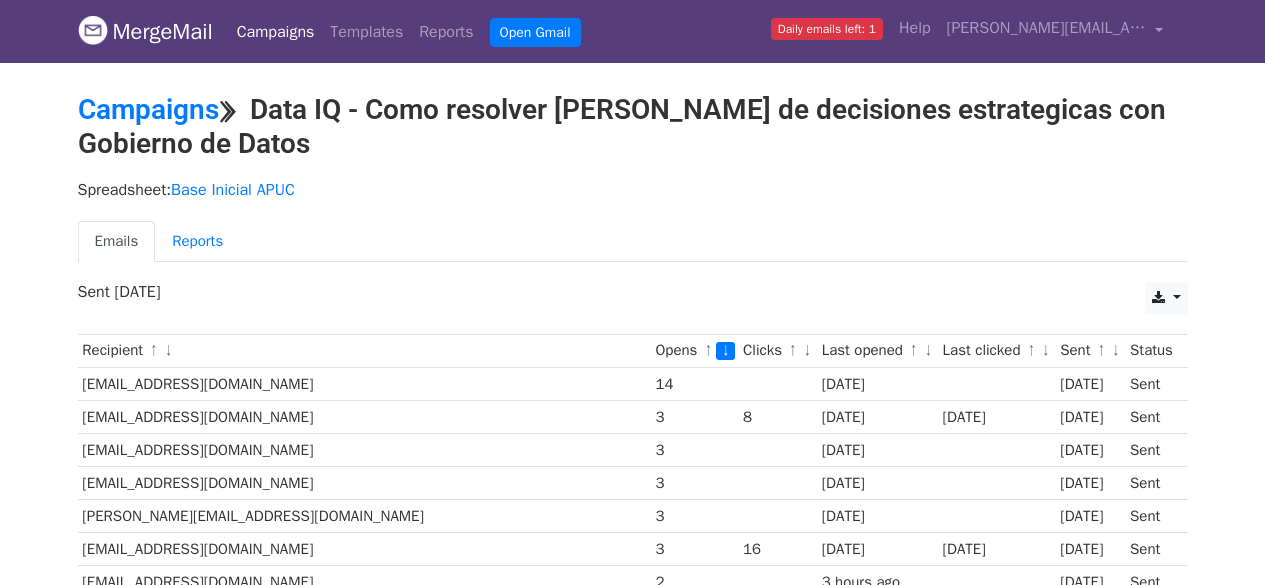 scroll, scrollTop: 0, scrollLeft: 0, axis: both 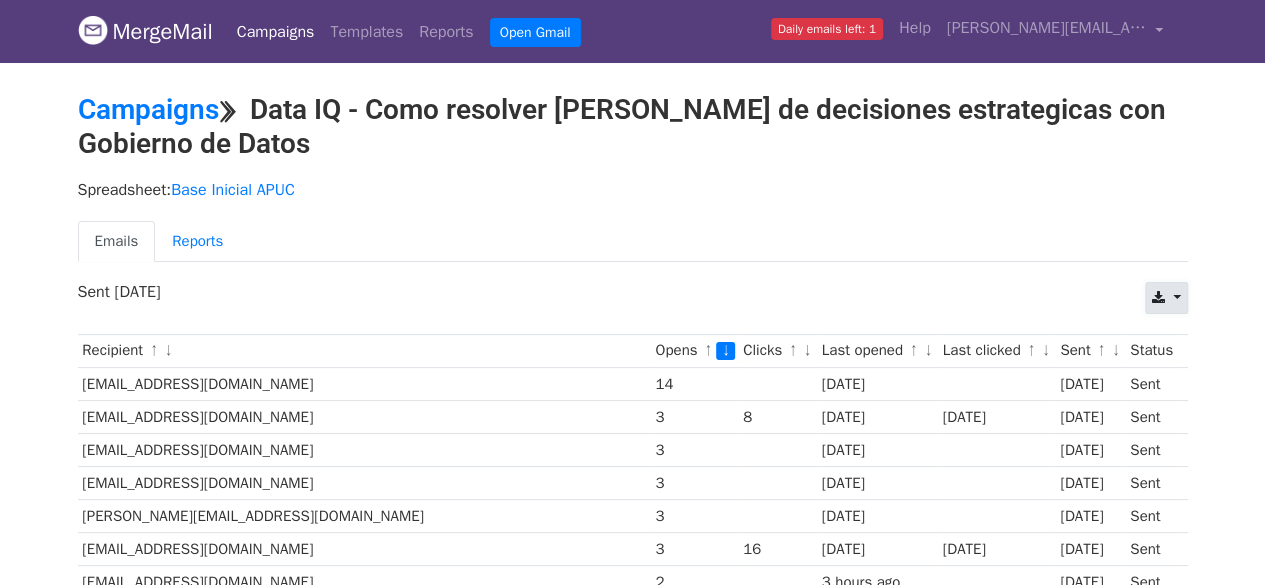 click at bounding box center (1166, 298) 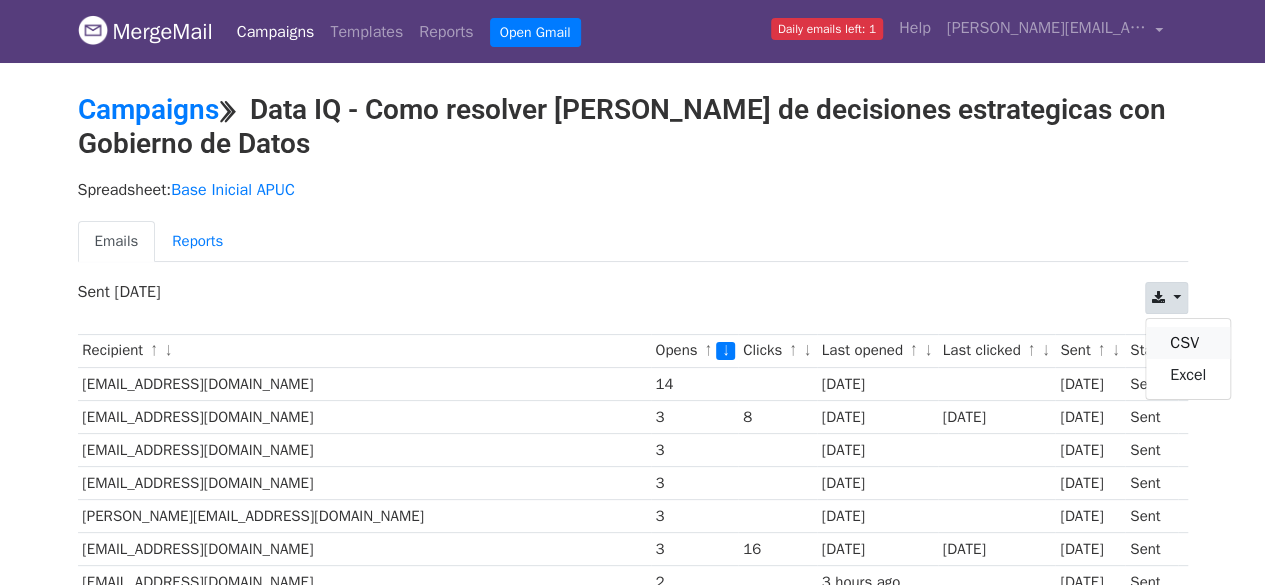 click on "CSV" at bounding box center (1188, 343) 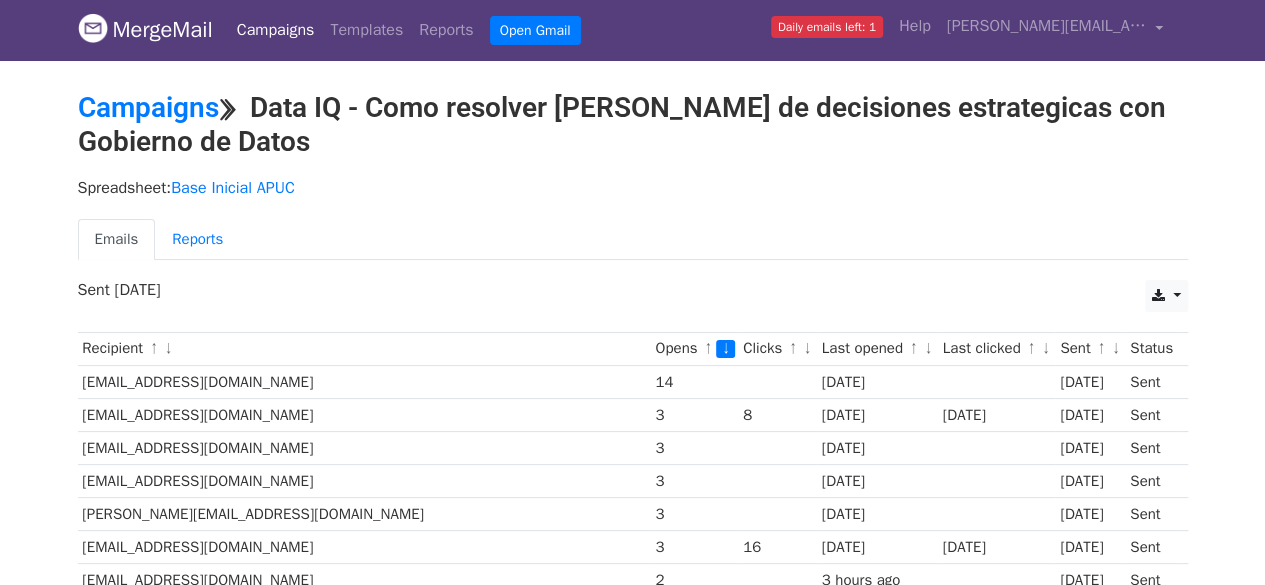 scroll, scrollTop: 0, scrollLeft: 0, axis: both 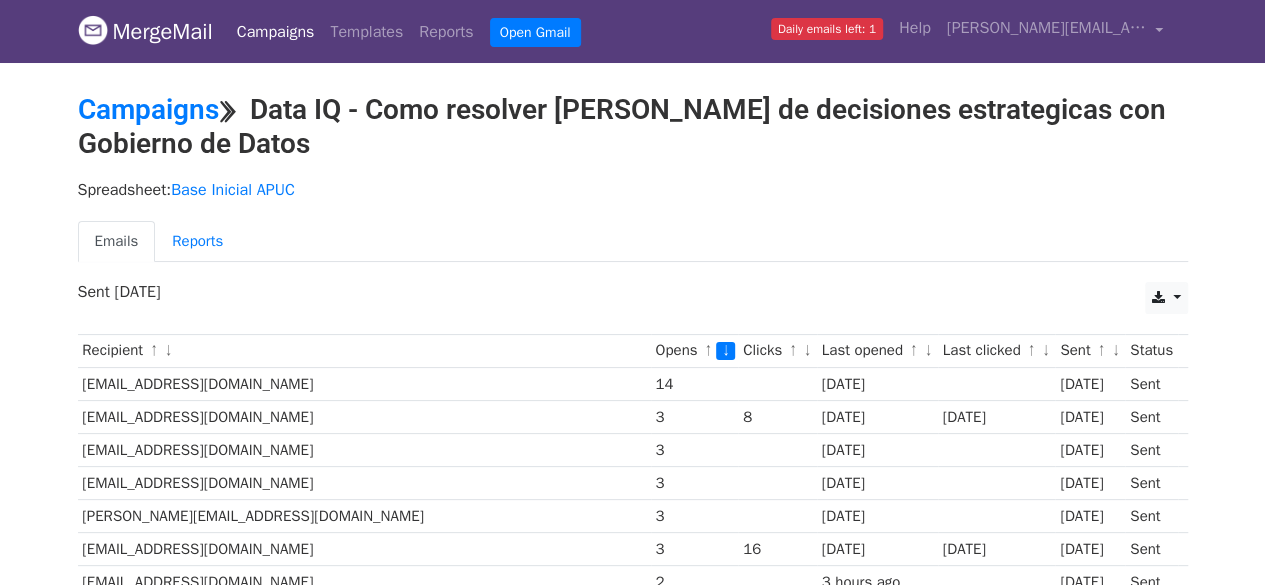 click on "Campaigns" at bounding box center (276, 32) 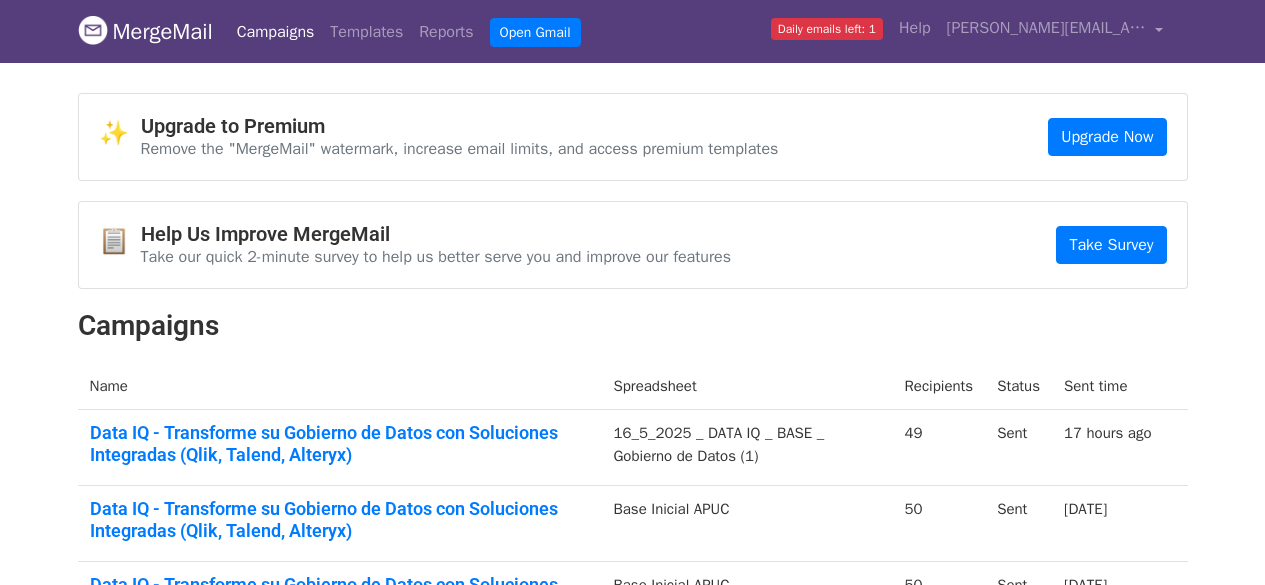 scroll, scrollTop: 0, scrollLeft: 0, axis: both 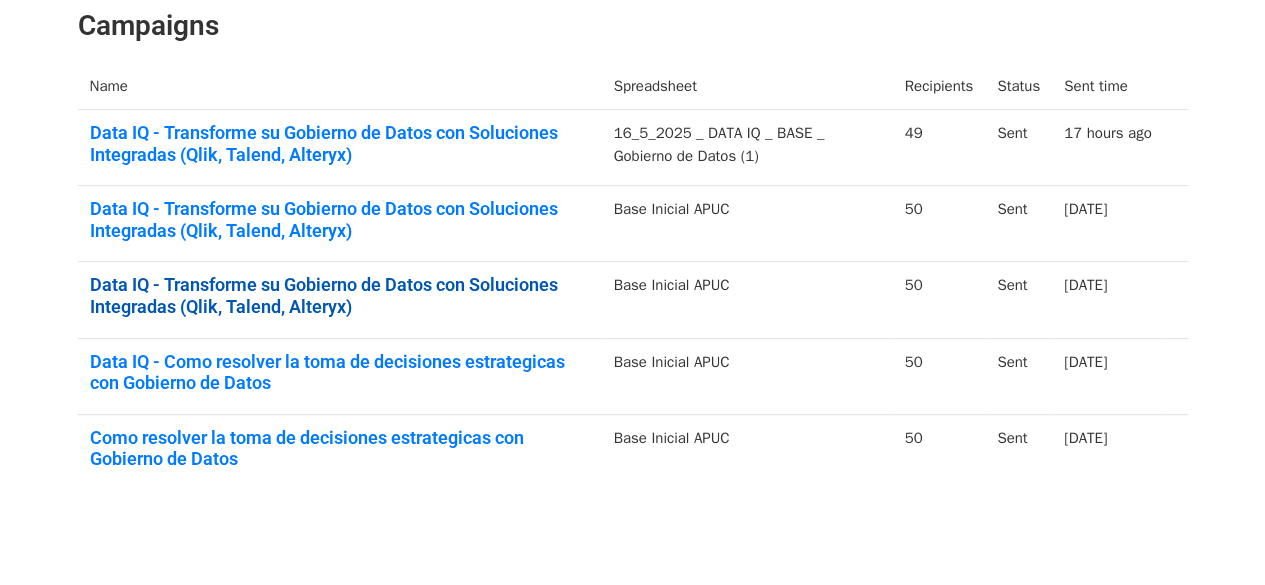 click on "Data IQ - Transforme su Gobierno de Datos con Soluciones Integradas (Qlik, Talend, Alteryx)" at bounding box center (340, 295) 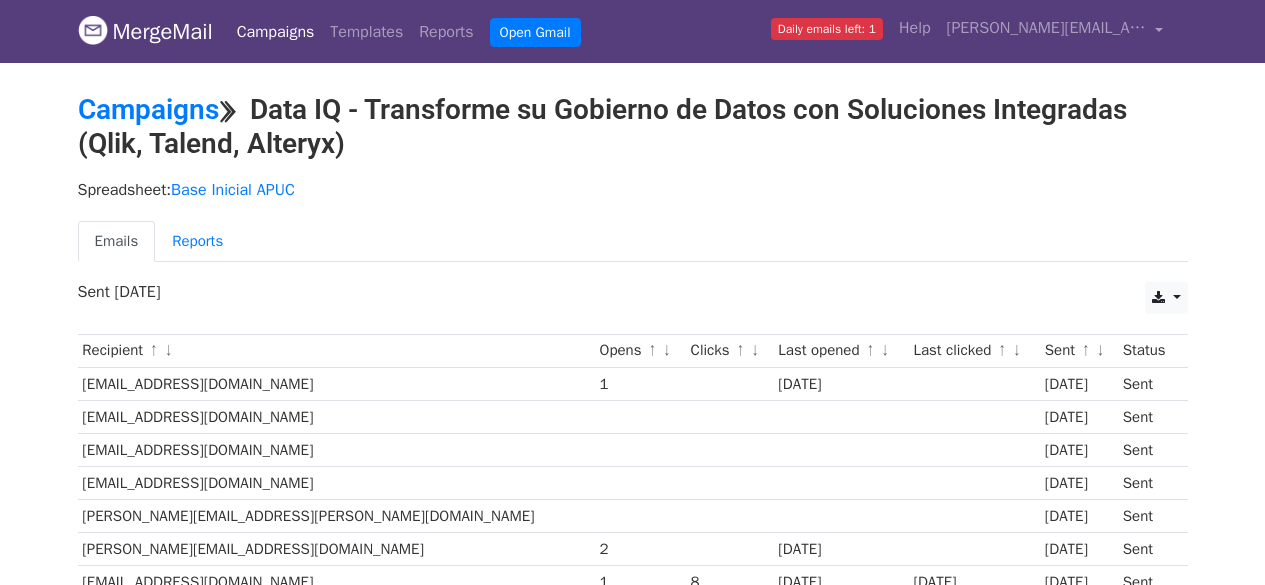 scroll, scrollTop: 0, scrollLeft: 0, axis: both 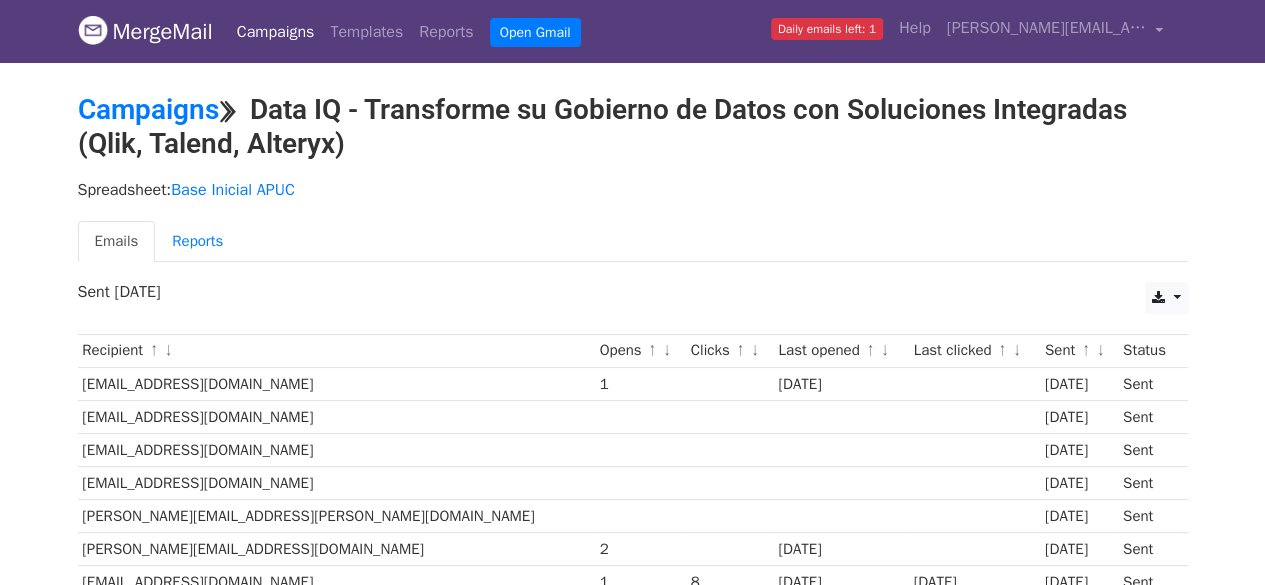 click on "↓" at bounding box center (667, 351) 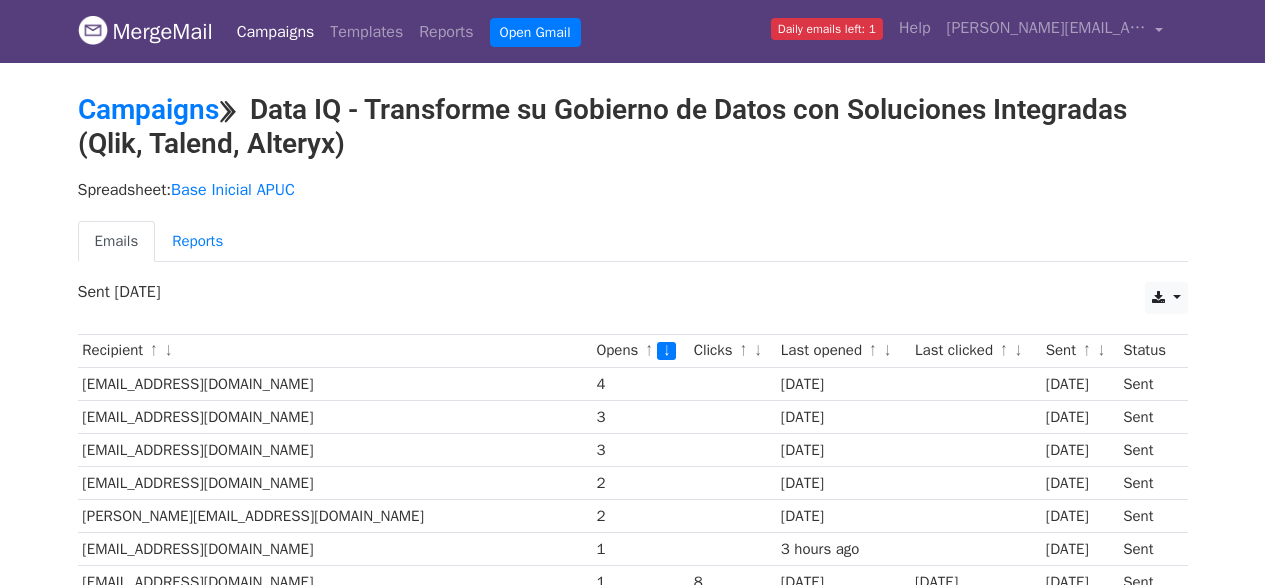 scroll, scrollTop: 0, scrollLeft: 0, axis: both 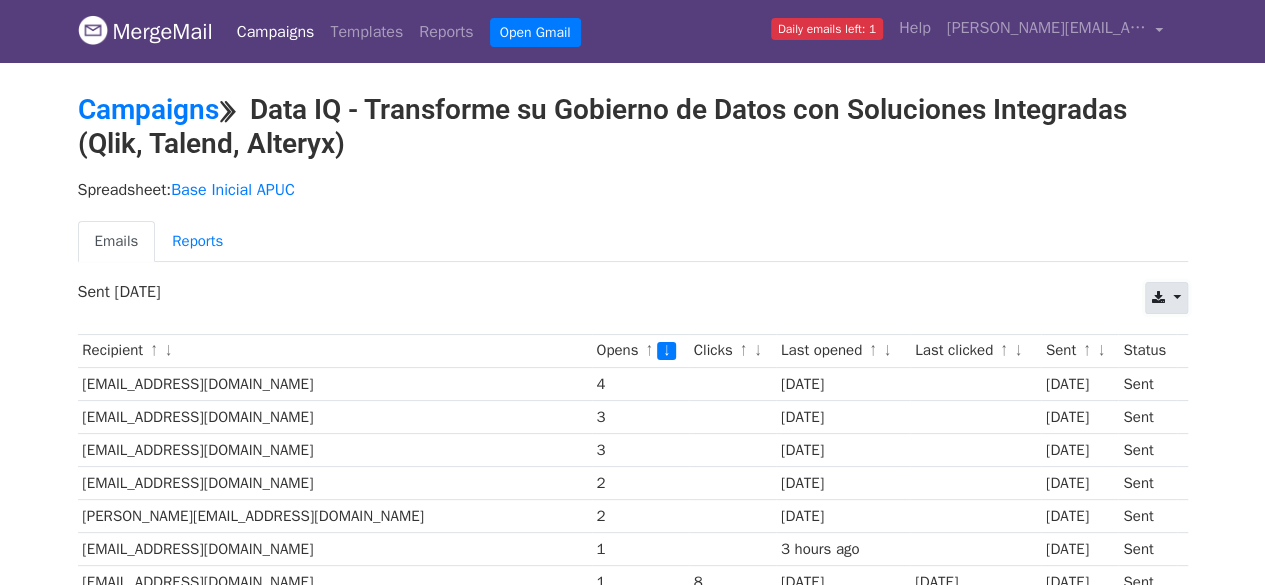 click at bounding box center (1166, 298) 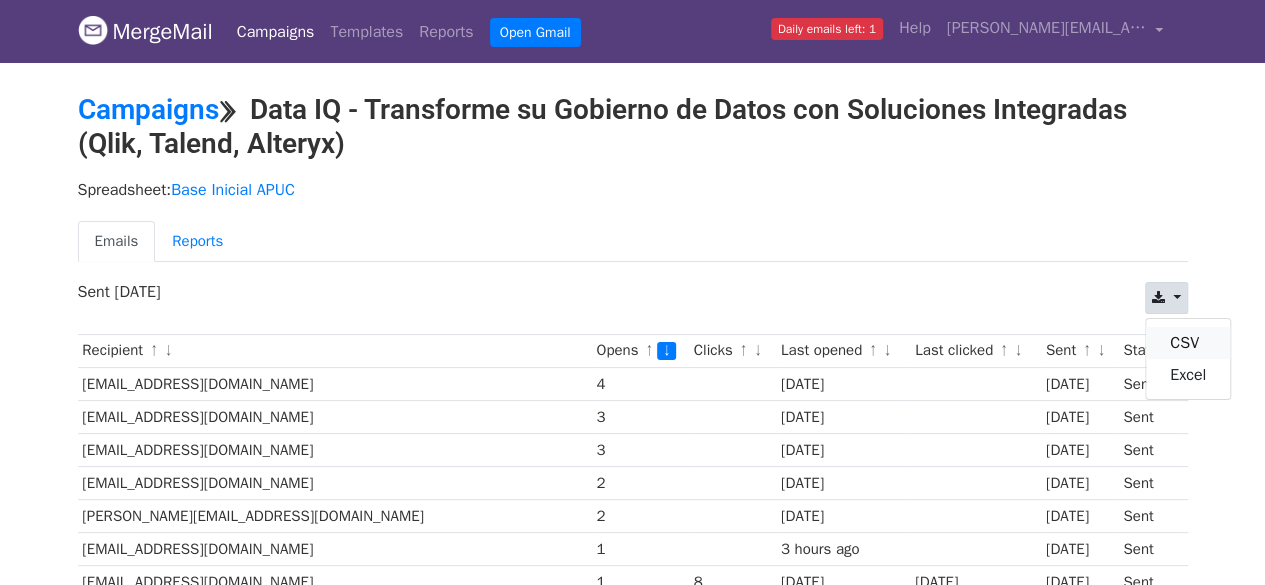 click on "CSV" at bounding box center (1188, 343) 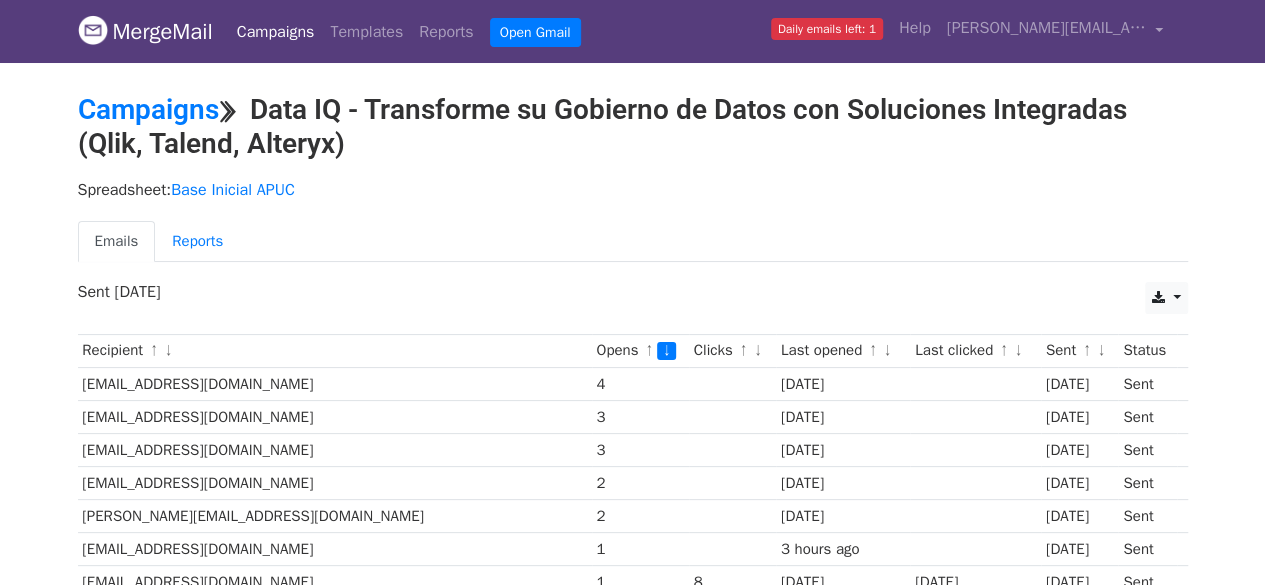 click on "Campaigns" at bounding box center (276, 32) 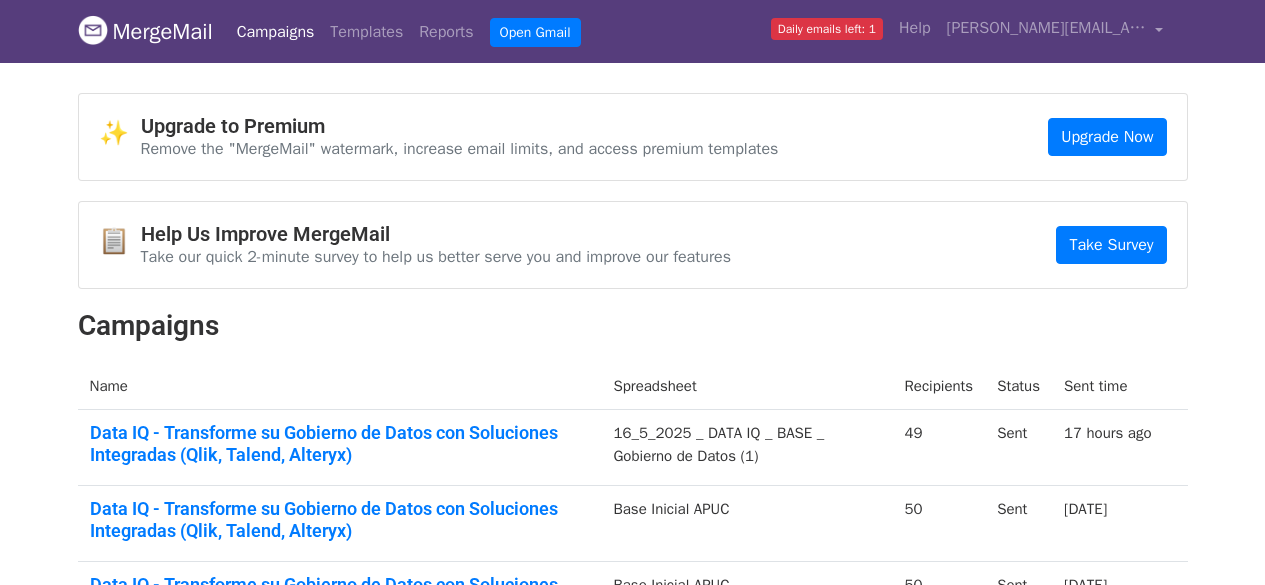 scroll, scrollTop: 0, scrollLeft: 0, axis: both 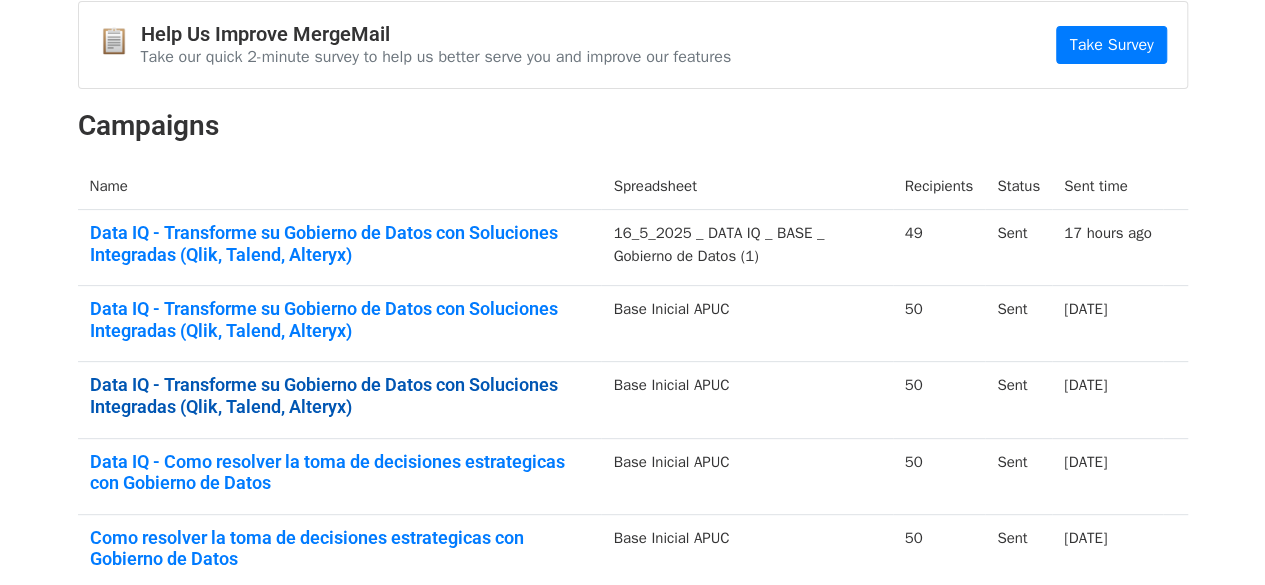 click on "Data IQ - Transforme su Gobierno de Datos con Soluciones Integradas (Qlik, Talend, Alteryx)" at bounding box center [340, 395] 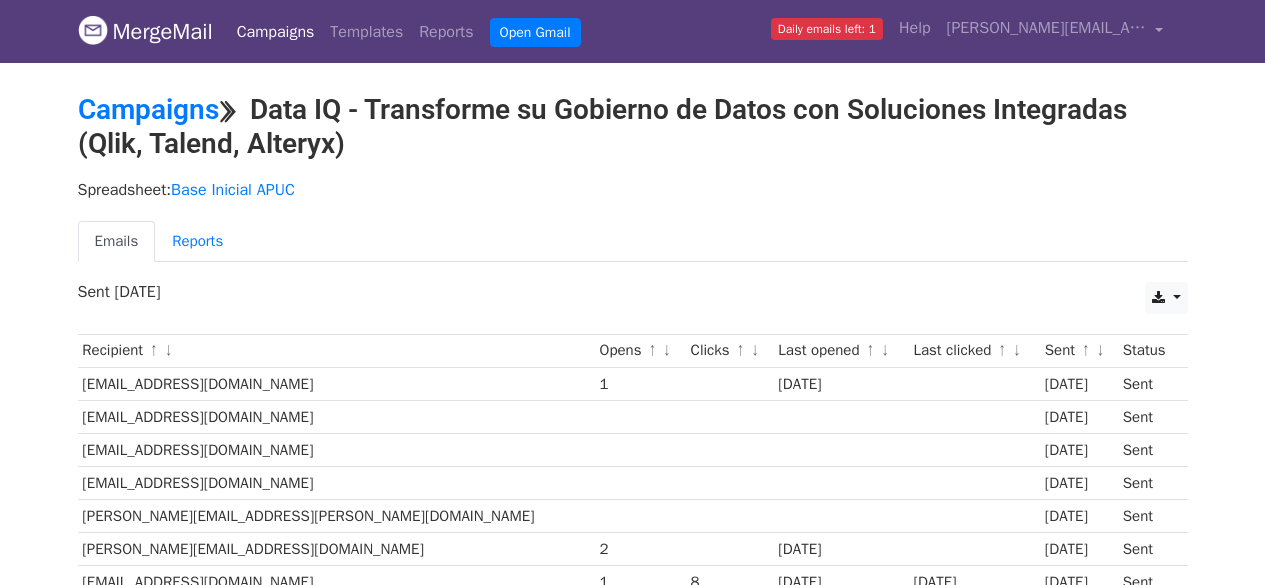 scroll, scrollTop: 0, scrollLeft: 0, axis: both 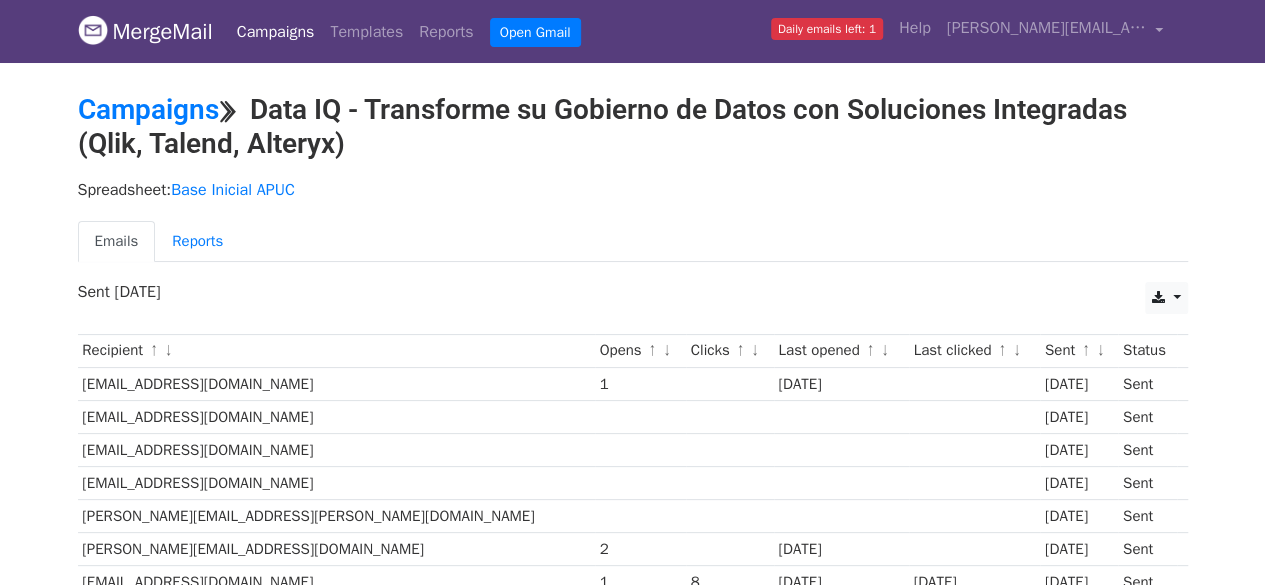 click on "Opens
↑
↓" at bounding box center [640, 350] 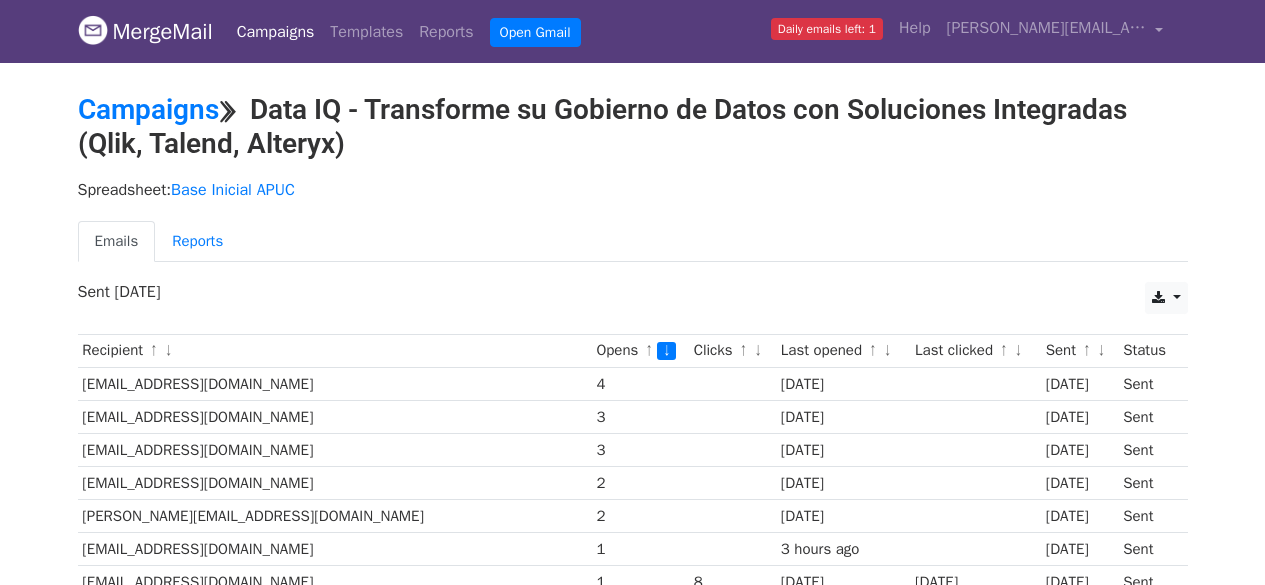 scroll, scrollTop: 0, scrollLeft: 0, axis: both 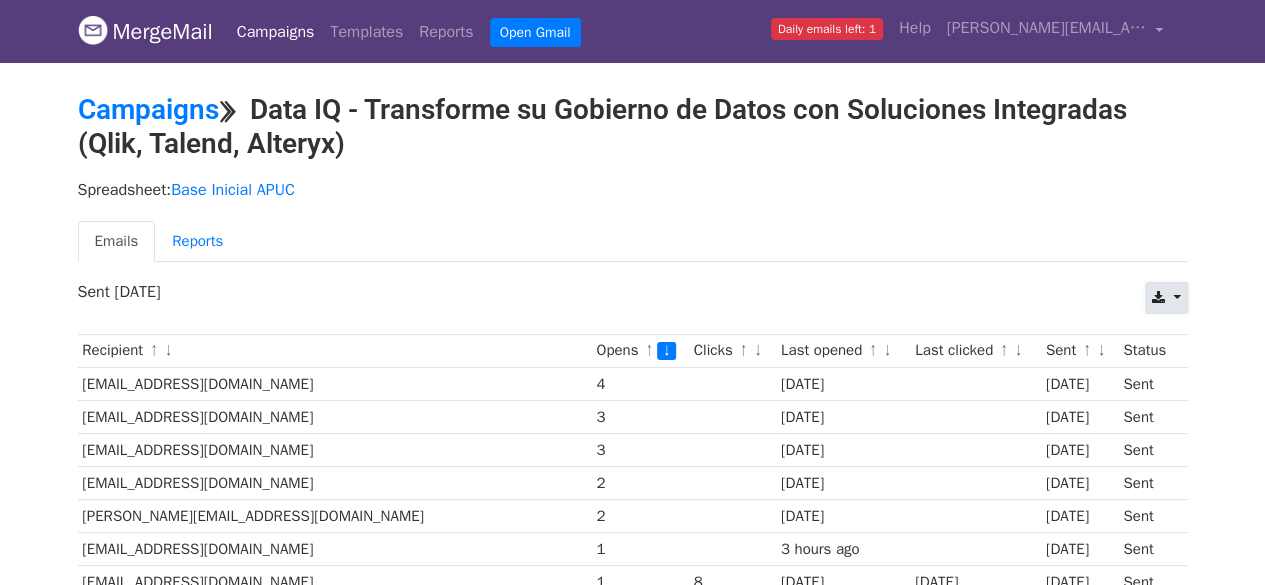 click at bounding box center (1166, 298) 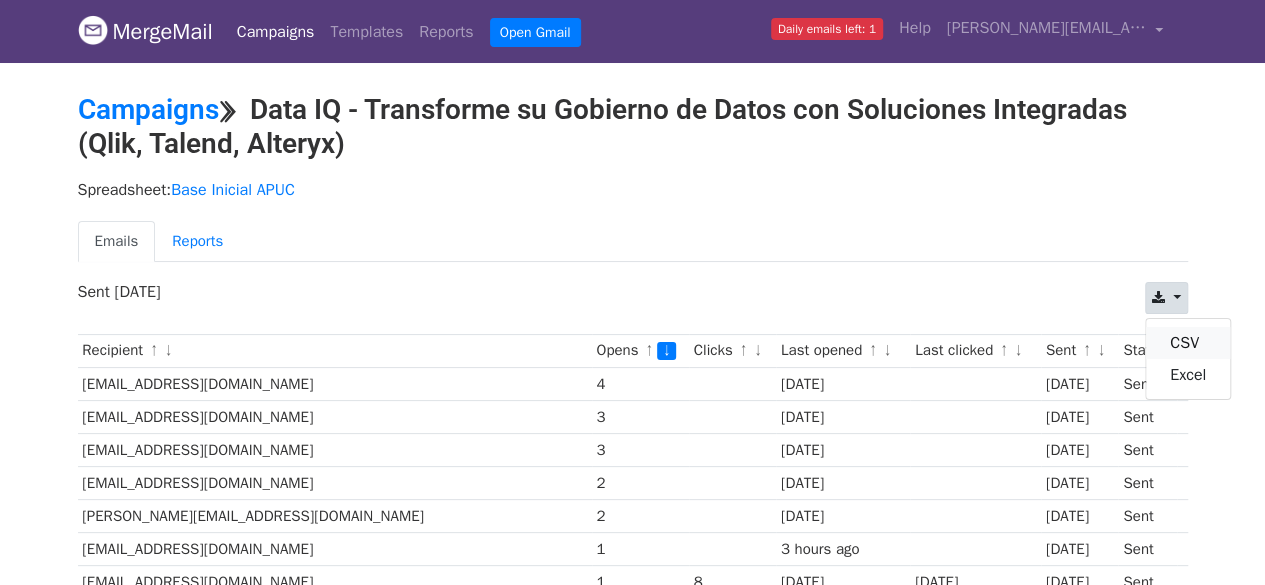 click on "CSV" at bounding box center (1188, 343) 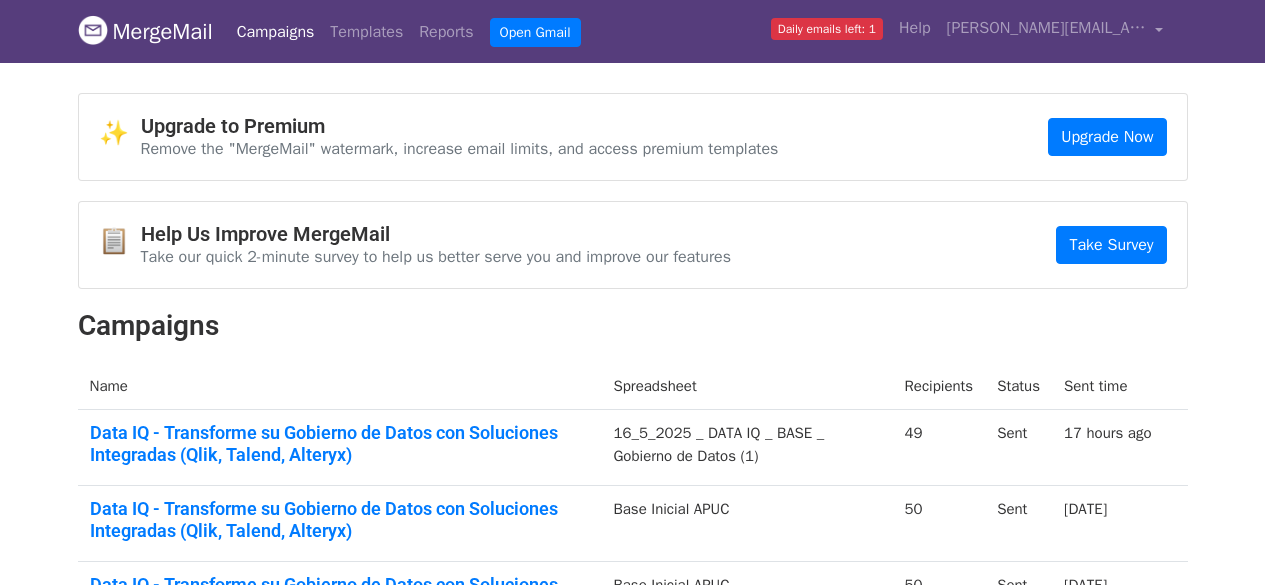 scroll, scrollTop: 0, scrollLeft: 0, axis: both 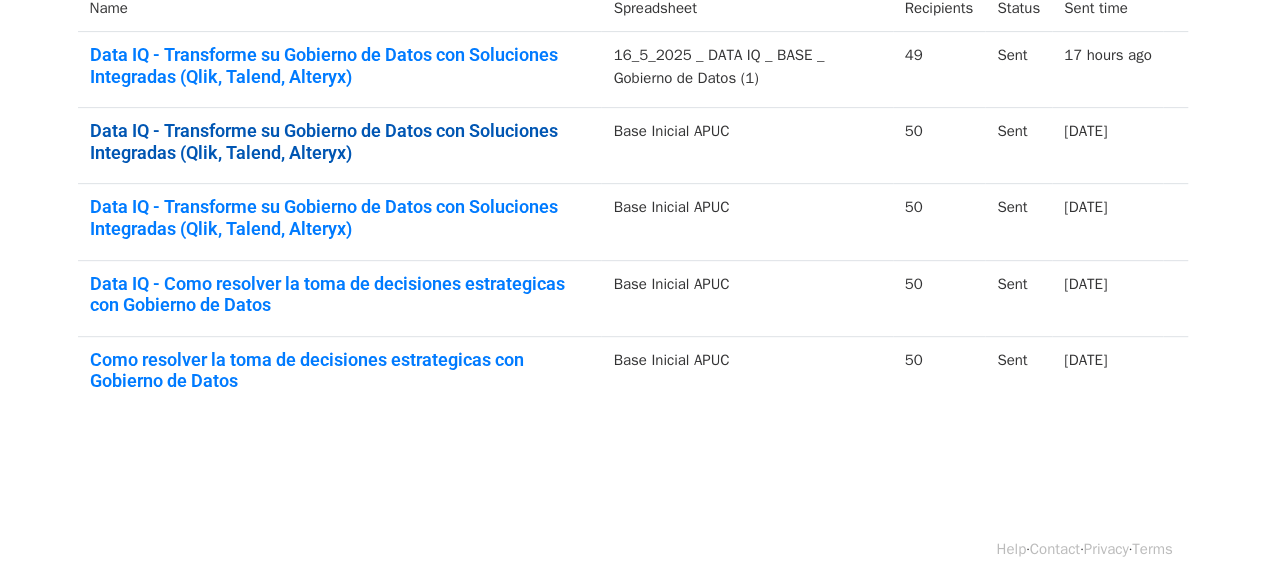click on "Data IQ - Transforme su Gobierno de Datos con Soluciones Integradas (Qlik, Talend, Alteryx)" at bounding box center (340, 141) 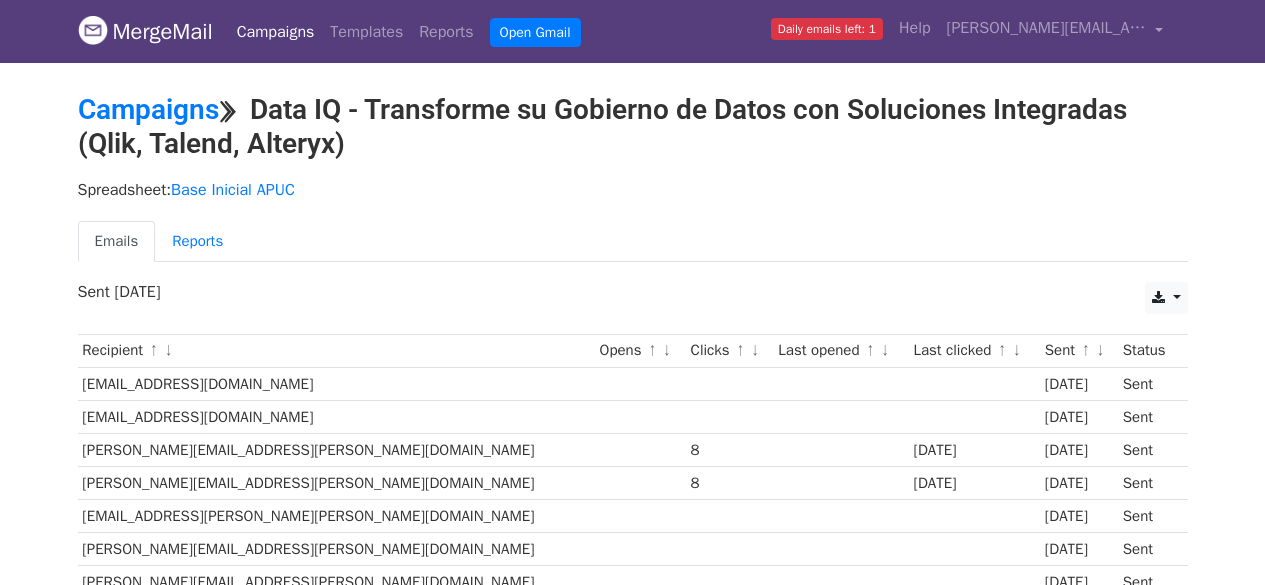 scroll, scrollTop: 0, scrollLeft: 0, axis: both 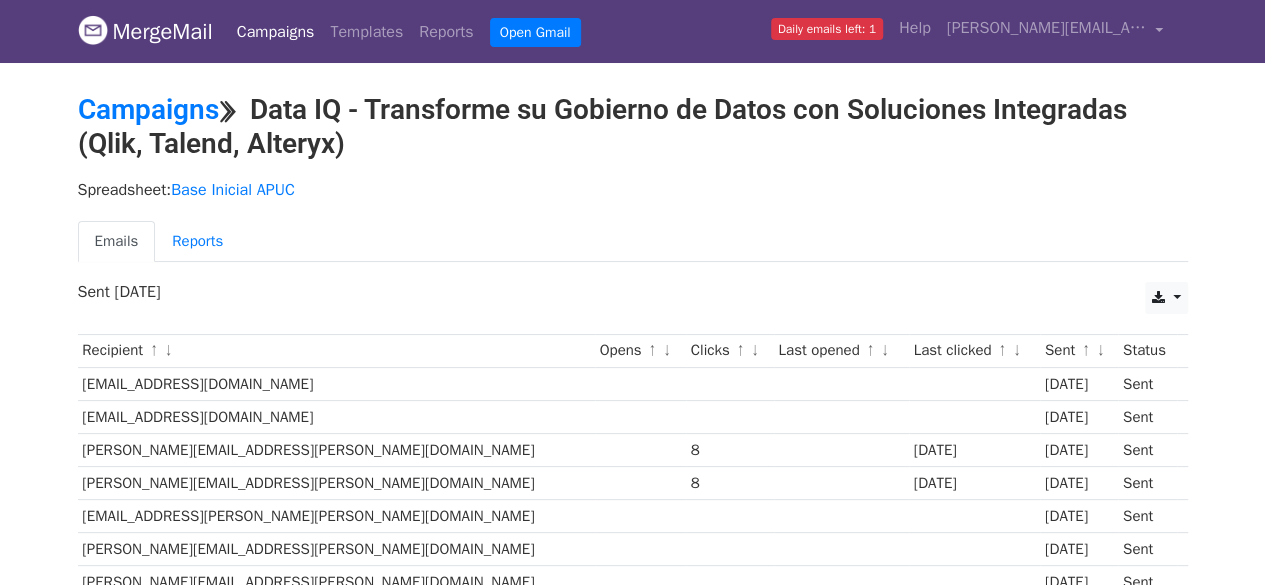 click on "↓" at bounding box center (667, 351) 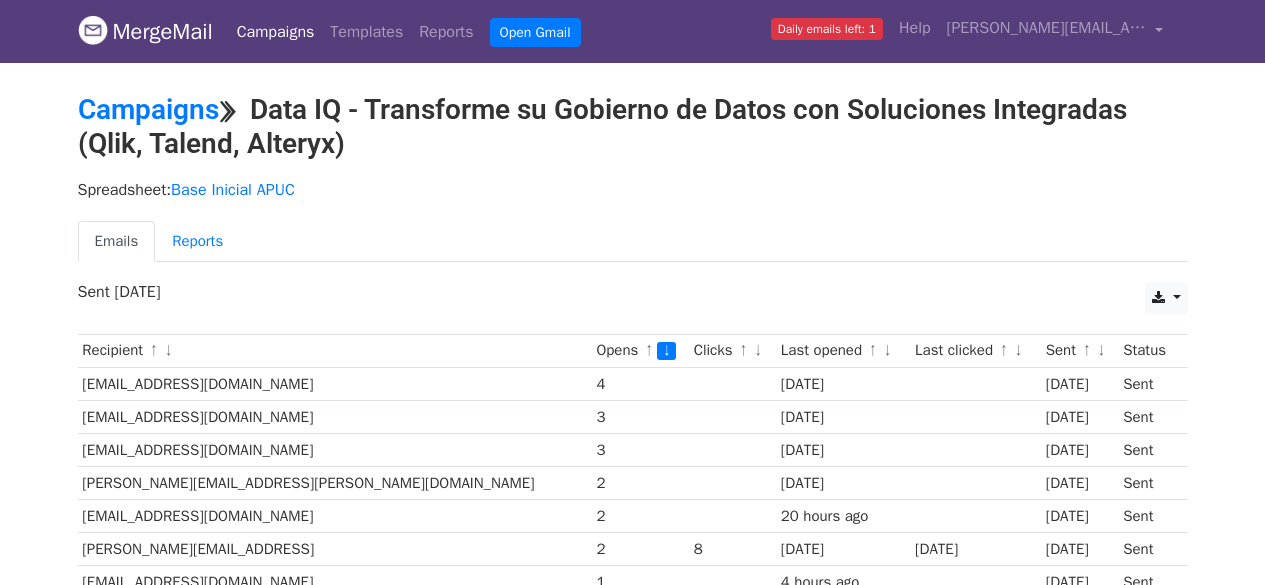 scroll, scrollTop: 0, scrollLeft: 0, axis: both 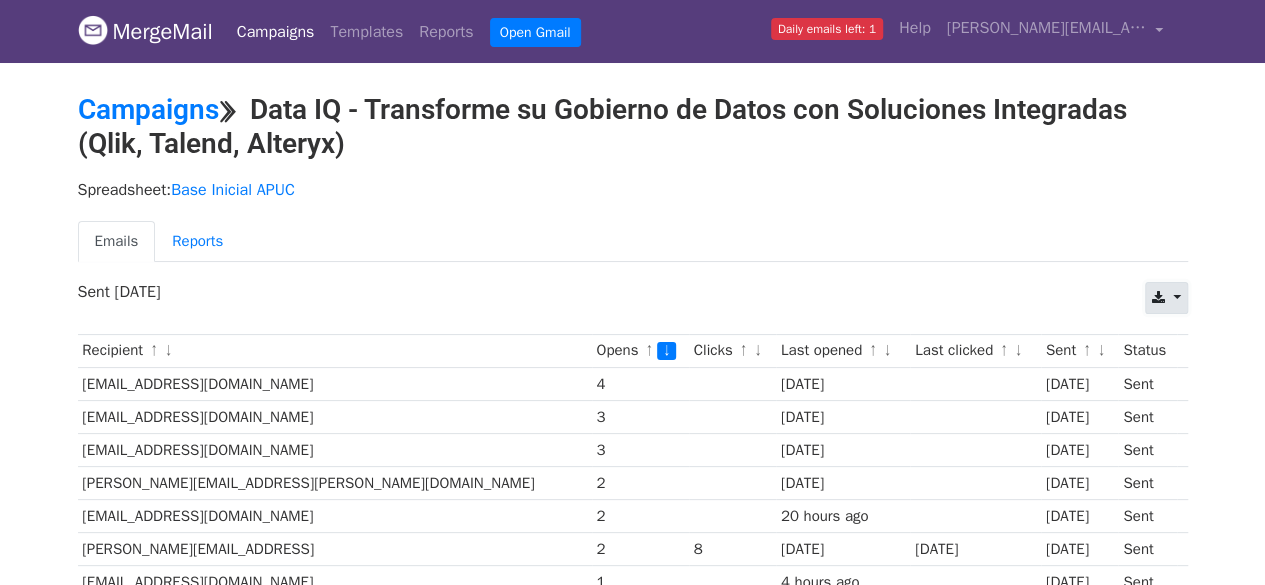 click at bounding box center [1166, 298] 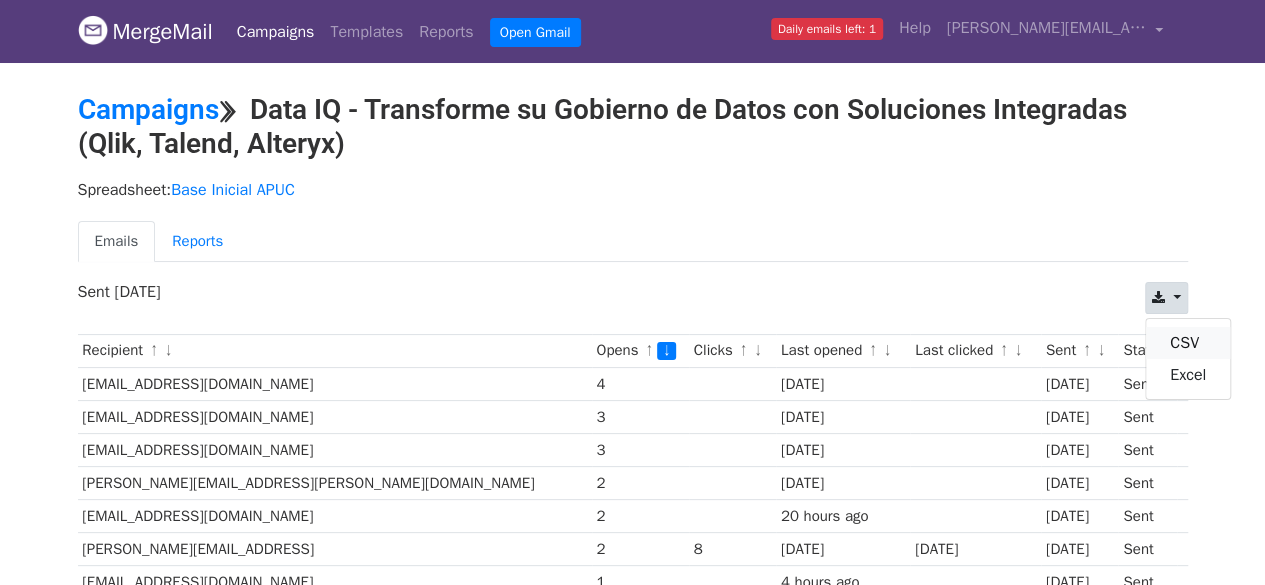 click on "CSV" at bounding box center (1188, 343) 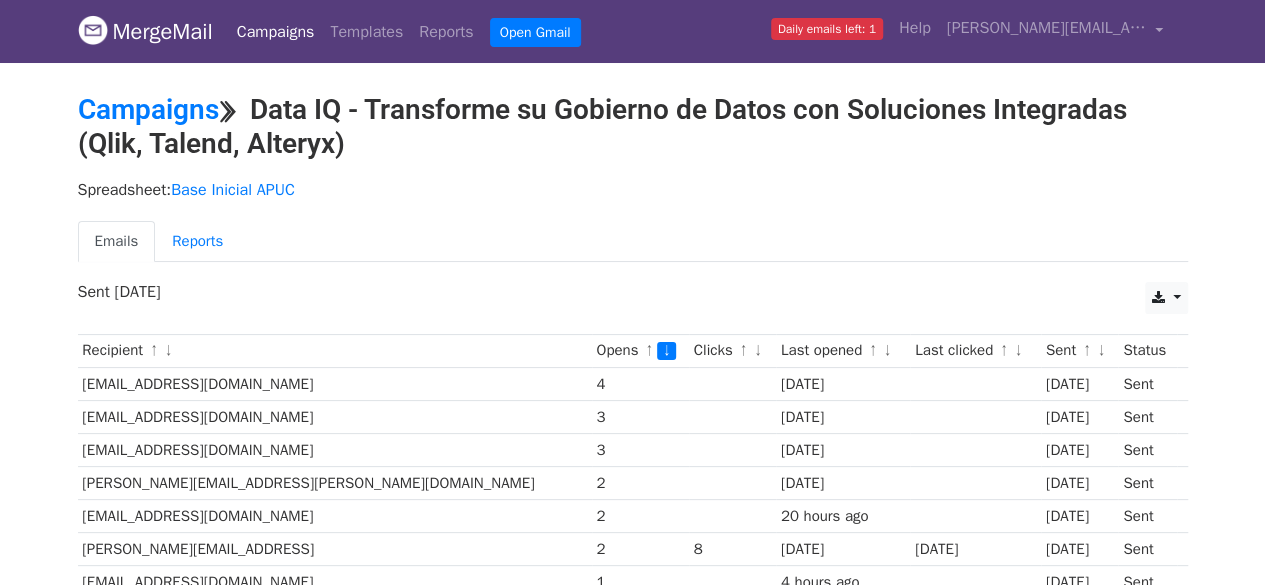 click on "Campaigns" at bounding box center [276, 32] 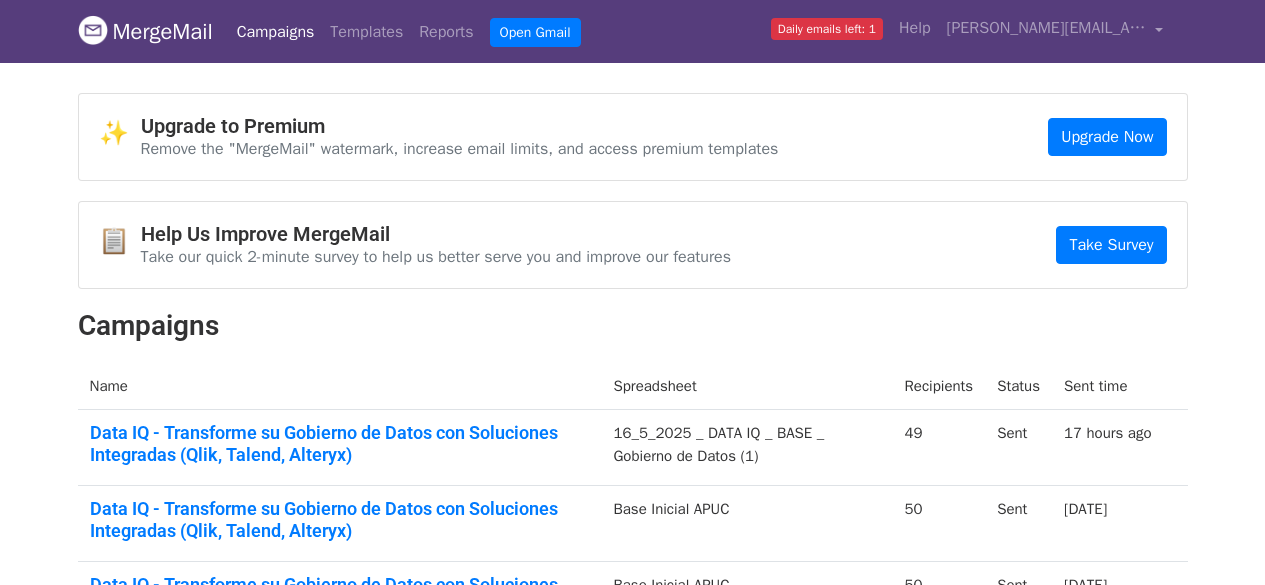 scroll, scrollTop: 0, scrollLeft: 0, axis: both 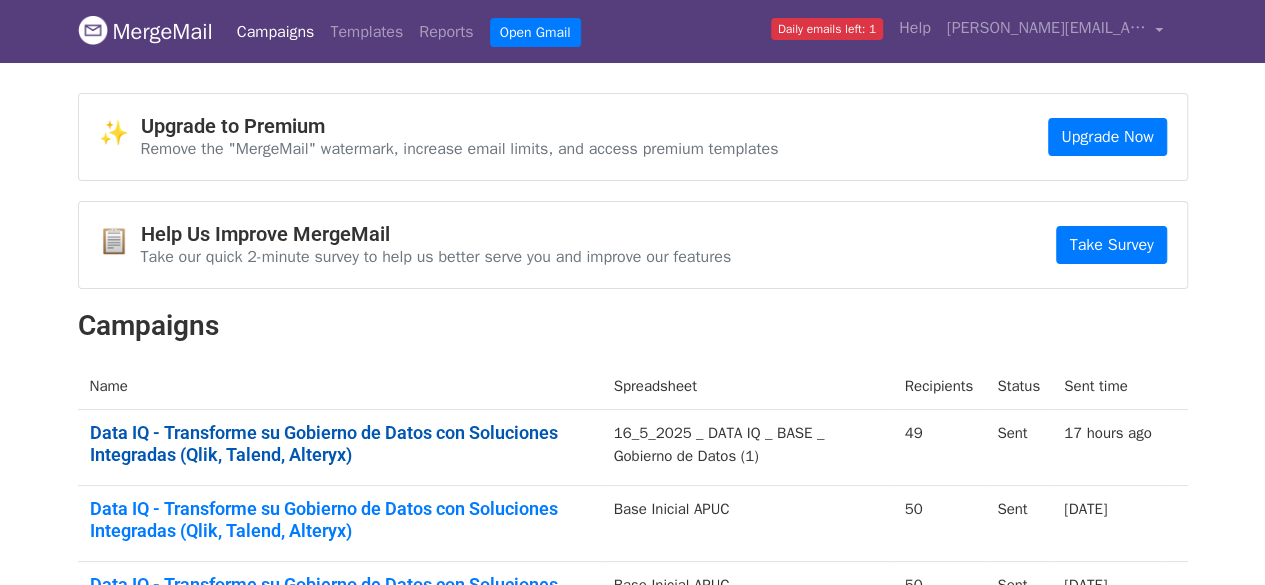 click on "Data IQ - Transforme su Gobierno de Datos con Soluciones Integradas (Qlik, Talend, Alteryx)" at bounding box center (340, 443) 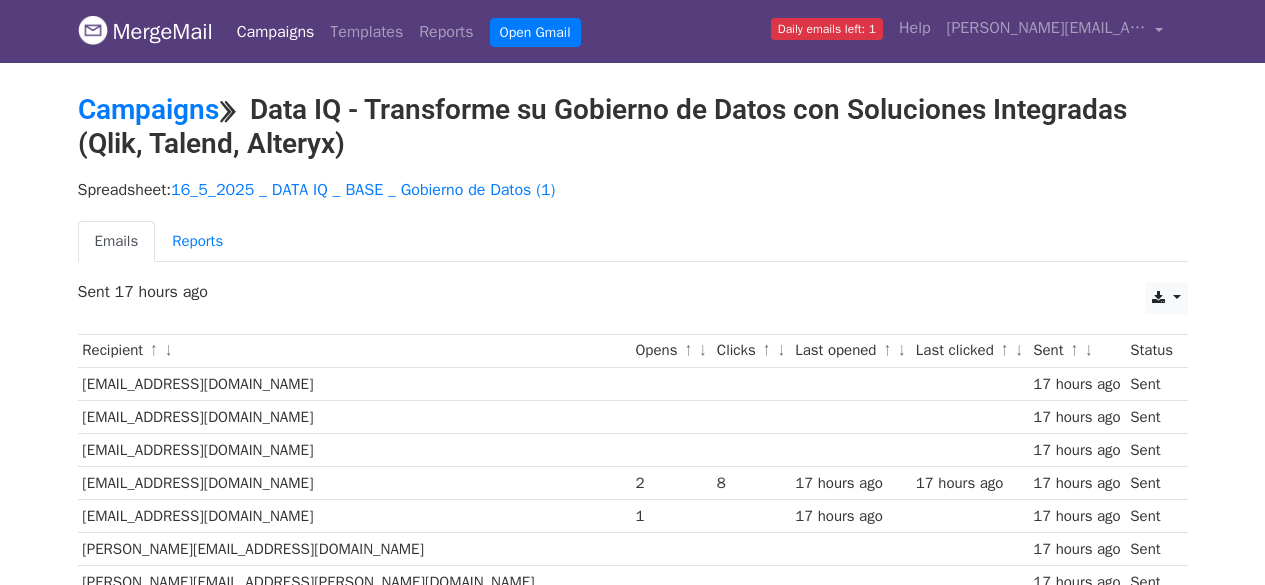 scroll, scrollTop: 0, scrollLeft: 0, axis: both 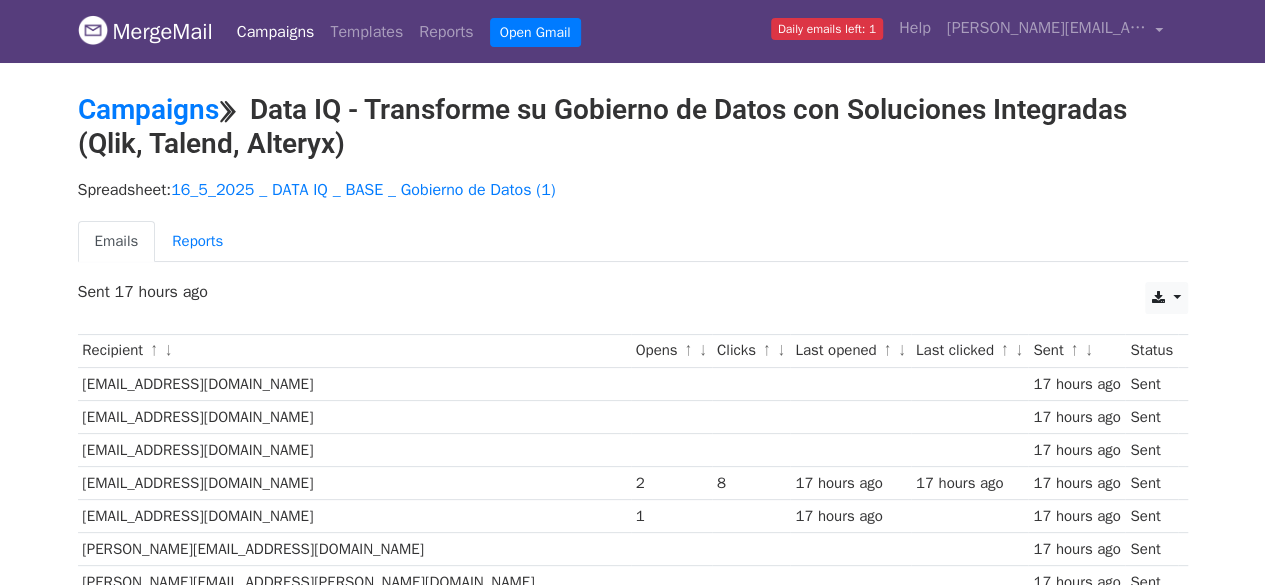 click on "↓" at bounding box center (703, 351) 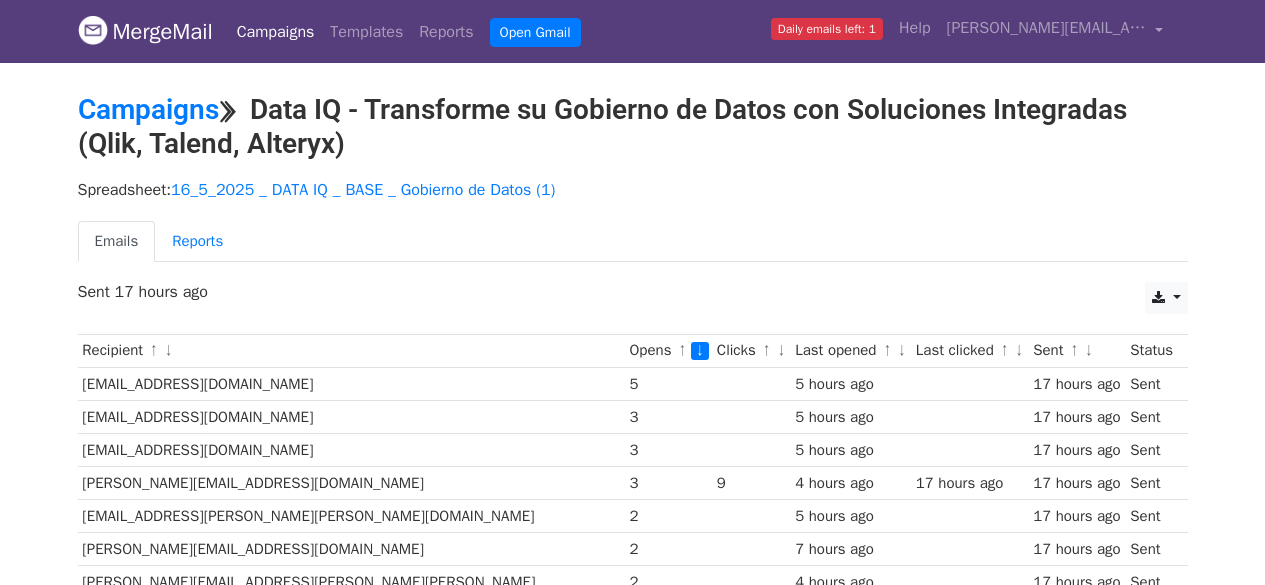scroll, scrollTop: 0, scrollLeft: 0, axis: both 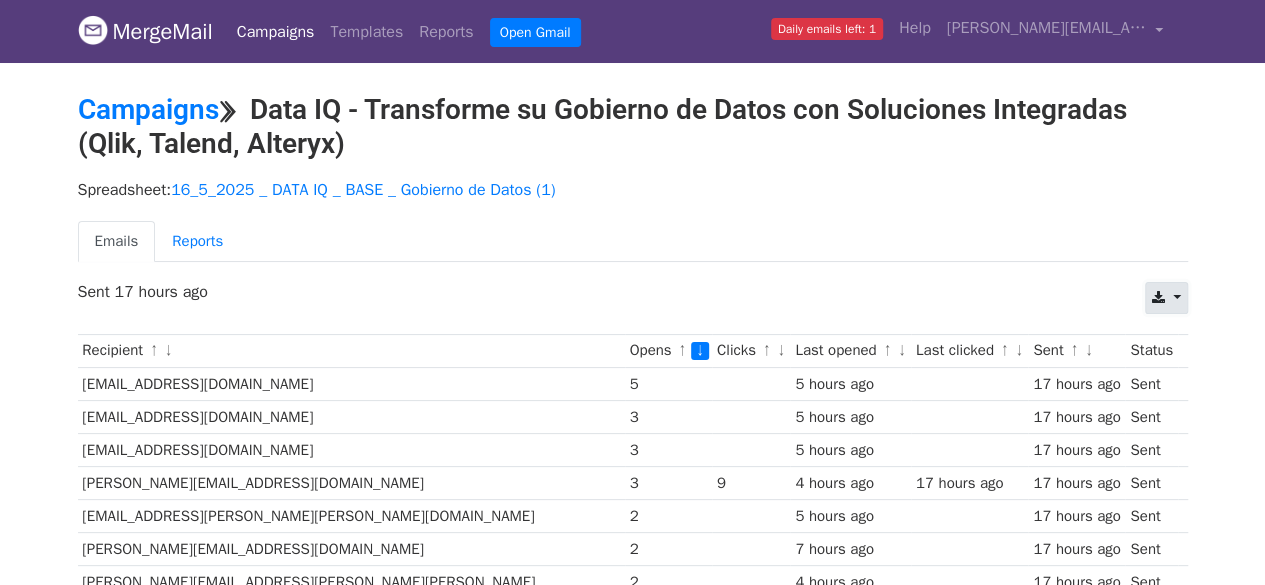 click at bounding box center (1158, 298) 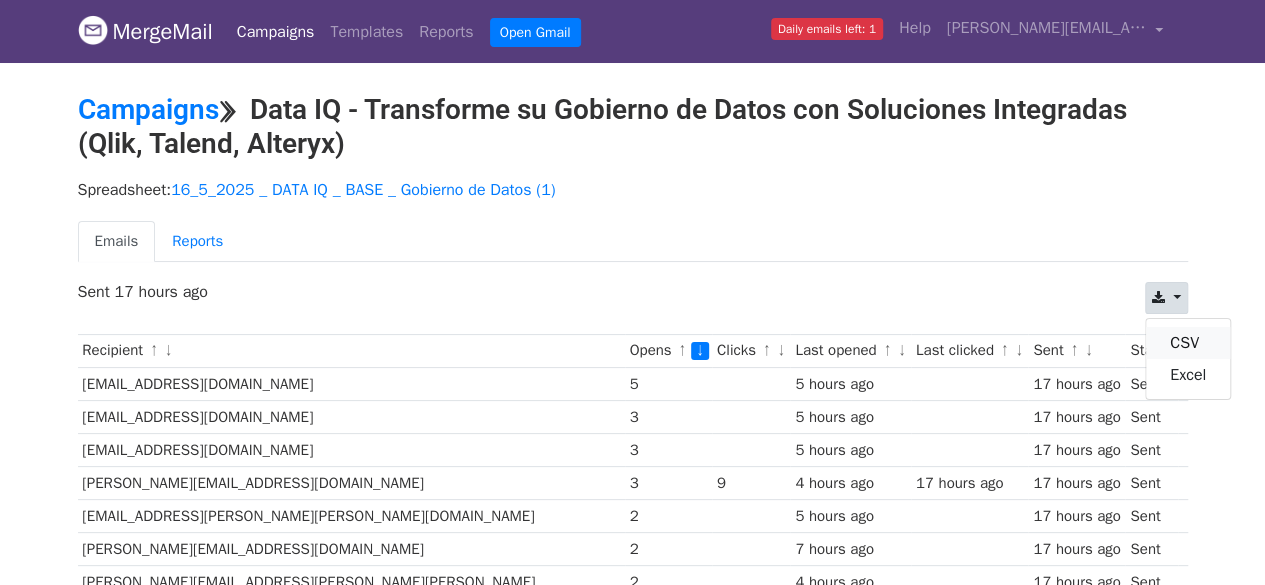 click on "CSV" at bounding box center (1188, 343) 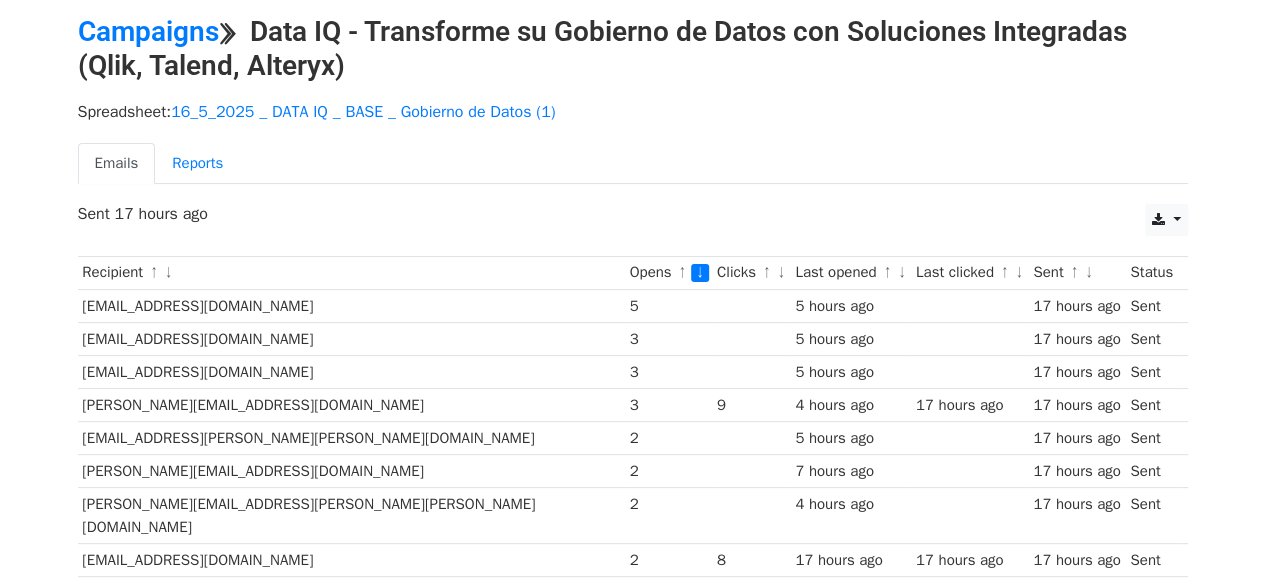 scroll, scrollTop: 0, scrollLeft: 0, axis: both 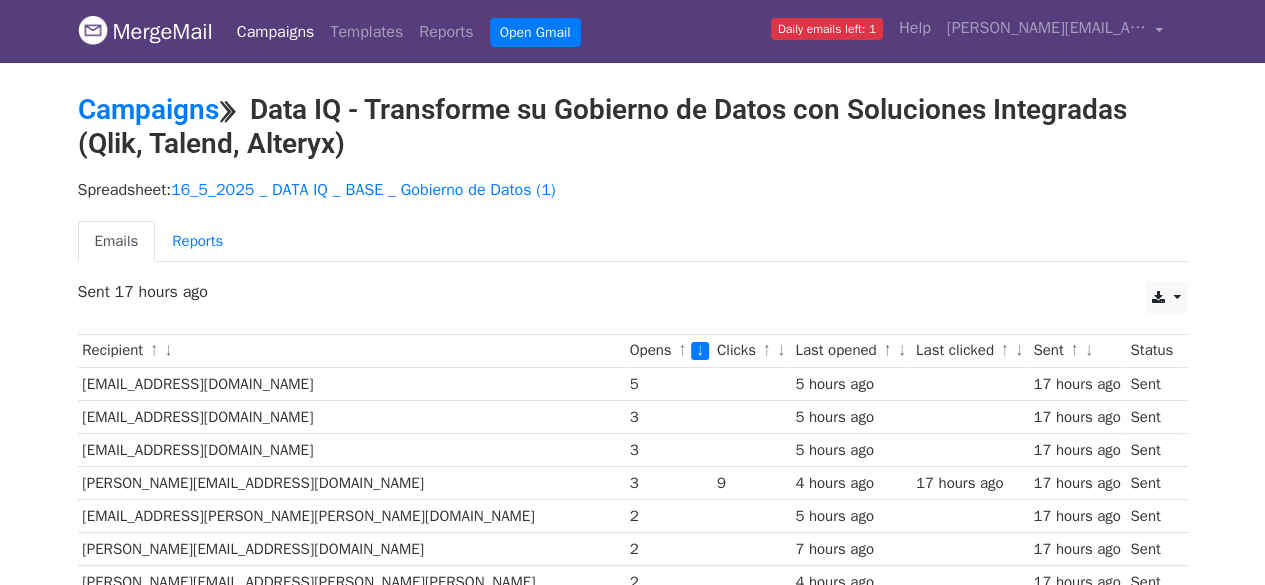 click on "Campaigns" at bounding box center (276, 32) 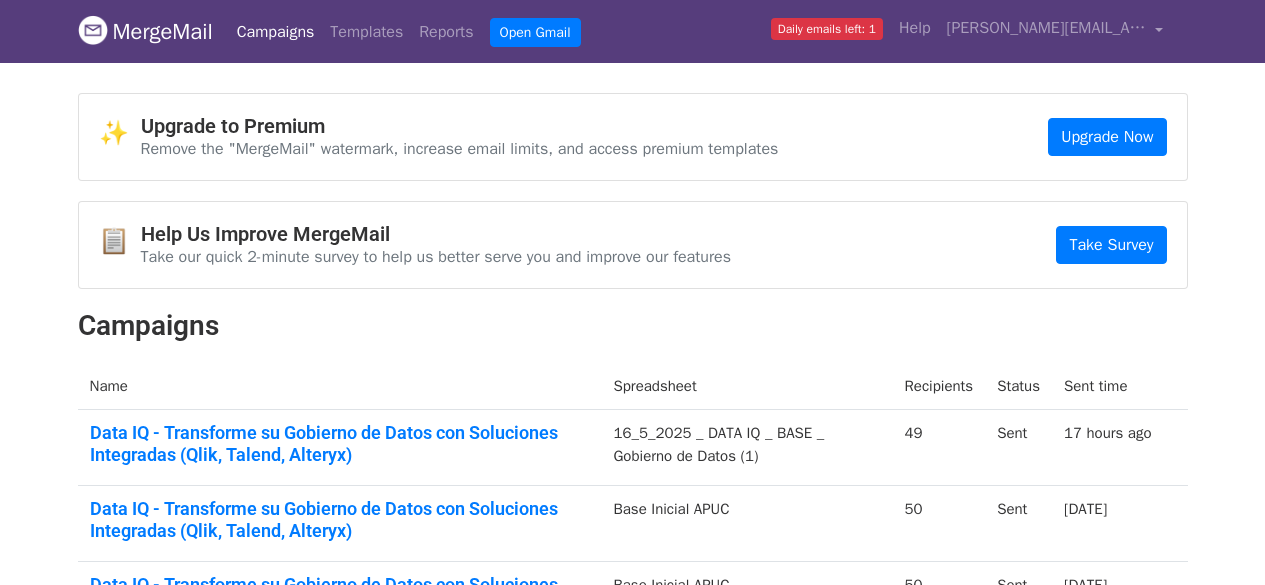 scroll, scrollTop: 0, scrollLeft: 0, axis: both 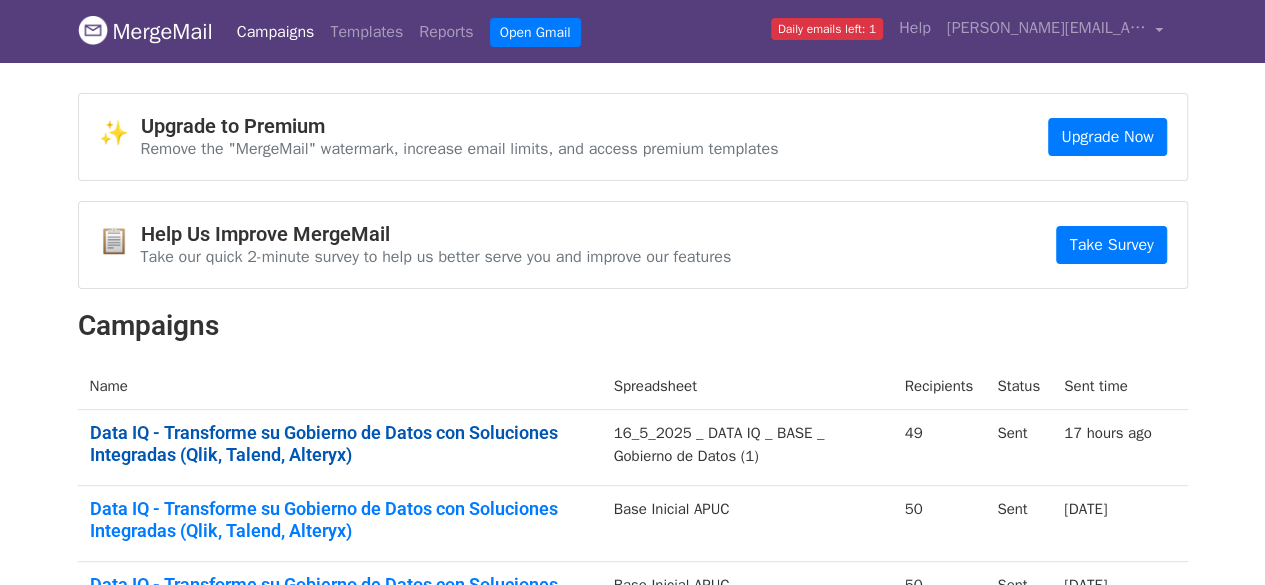 click on "Data IQ - Transforme su Gobierno de Datos con Soluciones Integradas (Qlik, Talend, Alteryx)" at bounding box center (340, 443) 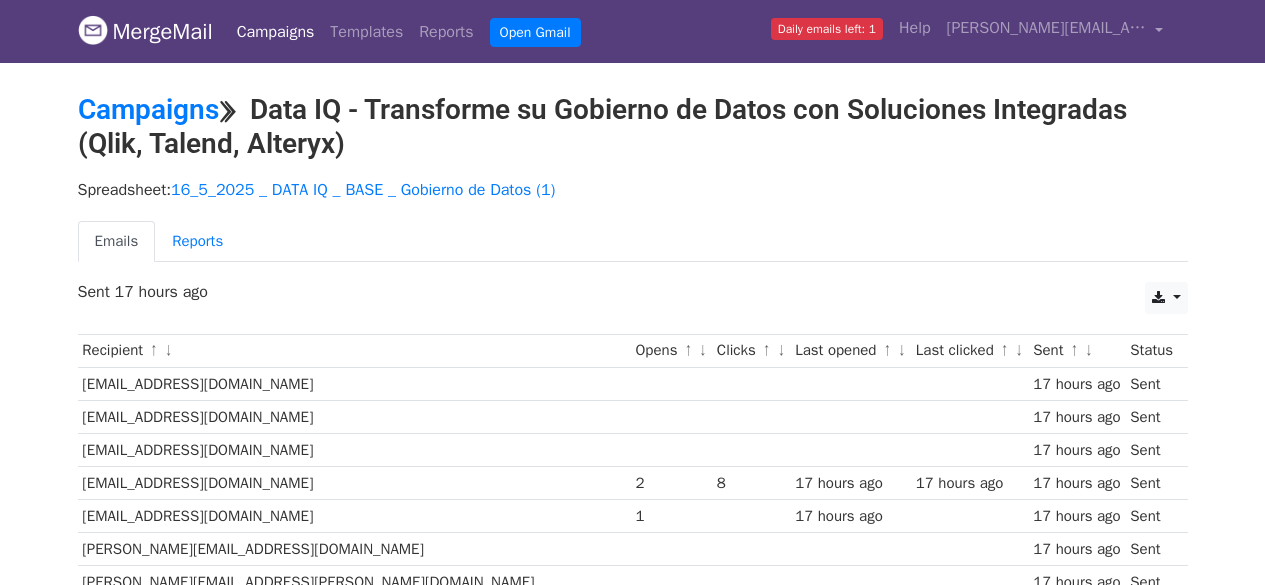 scroll, scrollTop: 0, scrollLeft: 0, axis: both 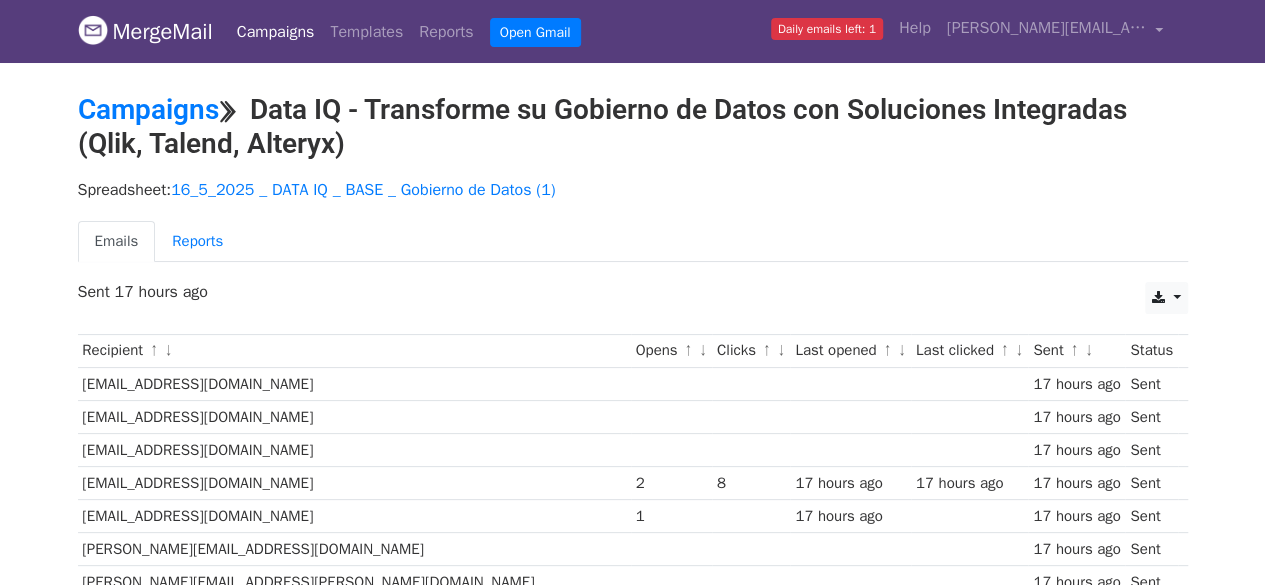 click on "↓" at bounding box center (781, 351) 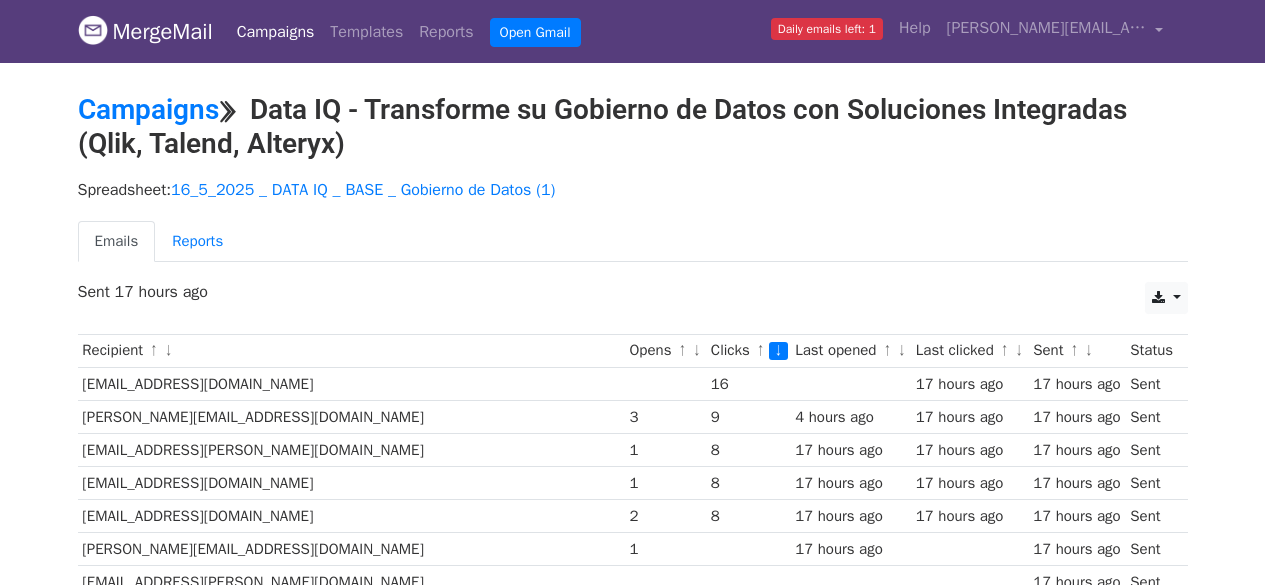 scroll, scrollTop: 0, scrollLeft: 0, axis: both 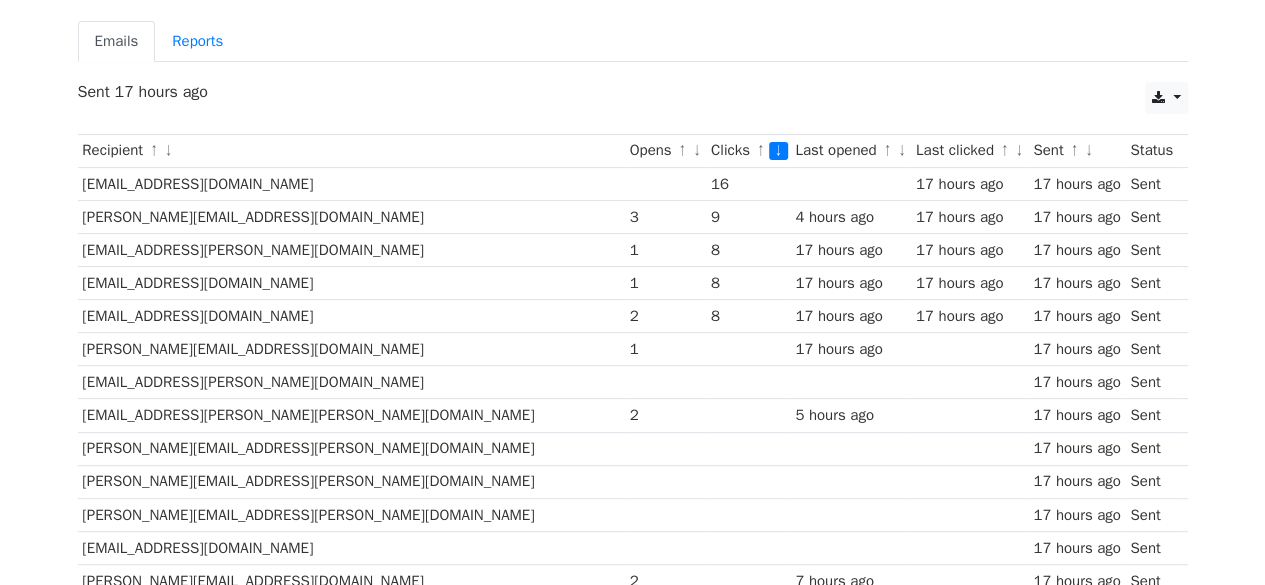 click on "↓" at bounding box center [697, 151] 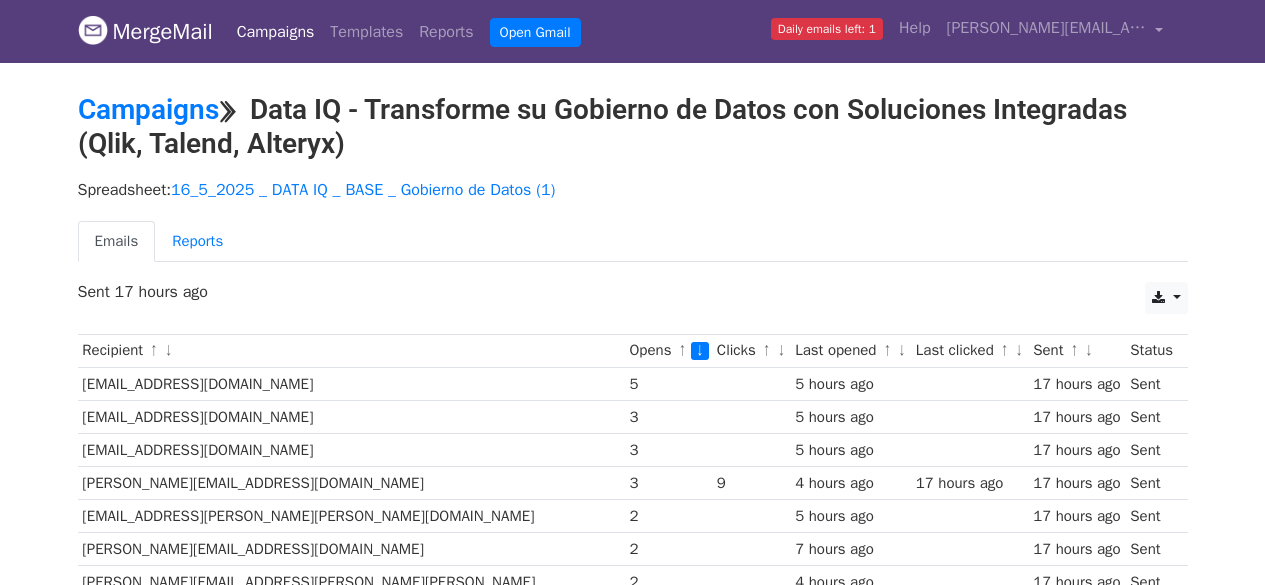 scroll, scrollTop: 0, scrollLeft: 0, axis: both 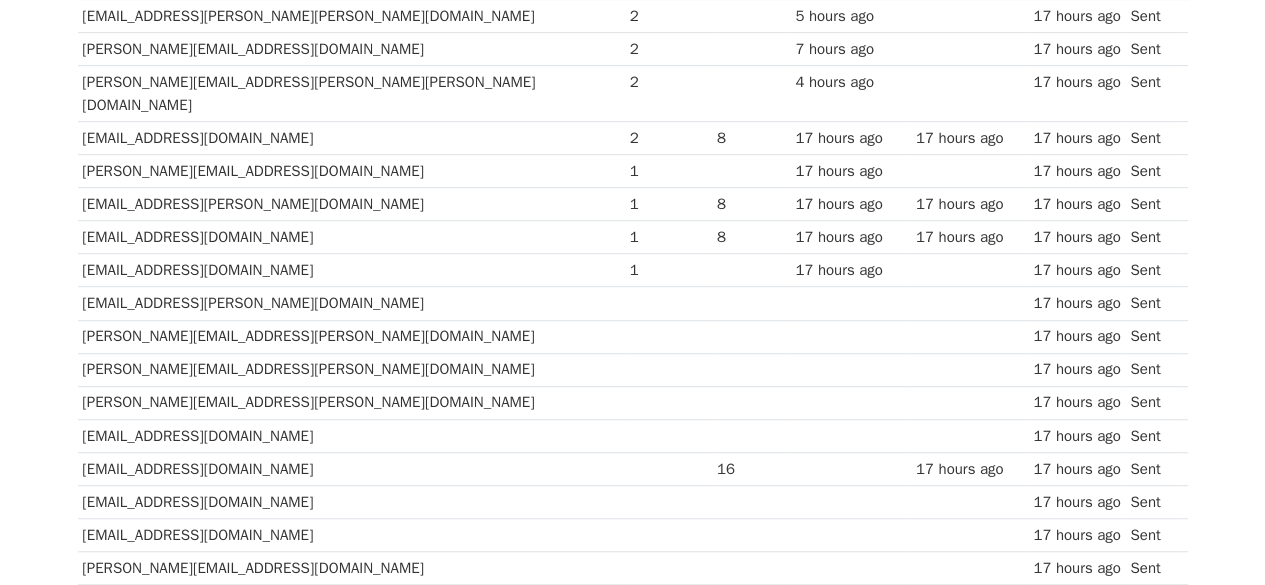 click on "jmendez@telecentro.net.ar" at bounding box center (351, 237) 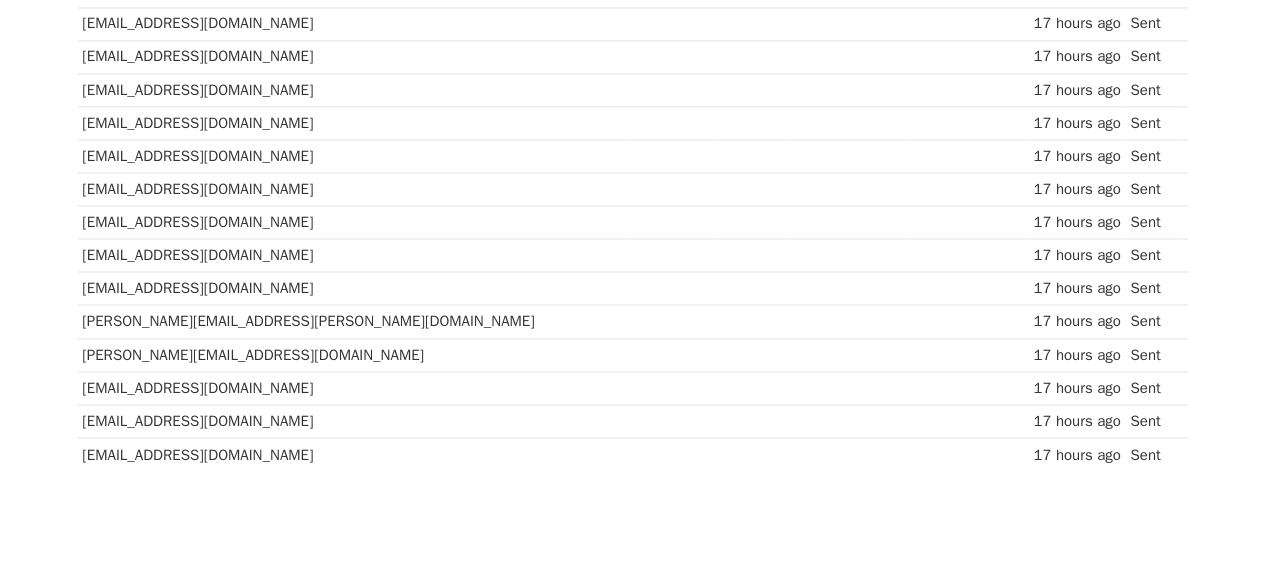 scroll, scrollTop: 1561, scrollLeft: 0, axis: vertical 